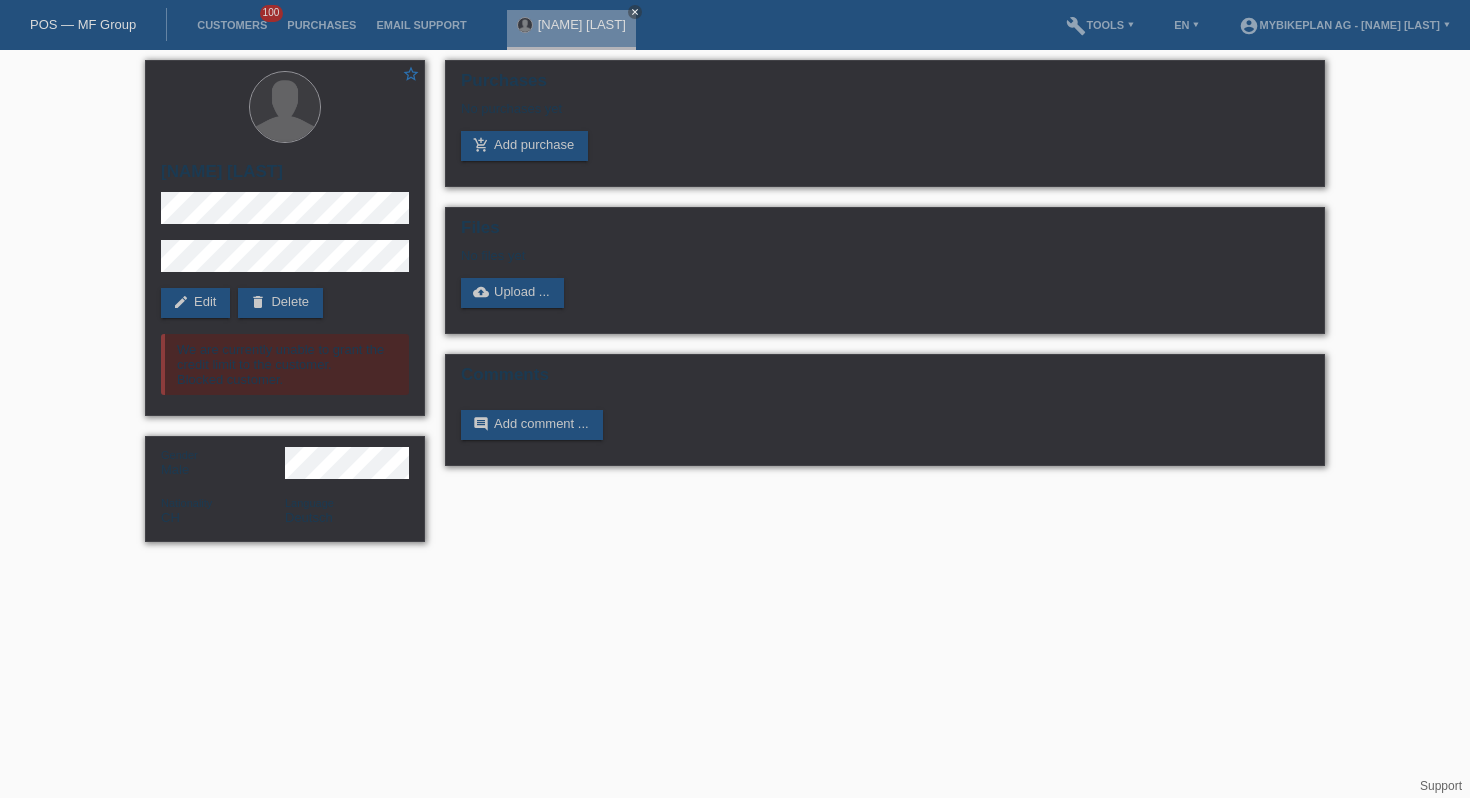 scroll, scrollTop: 0, scrollLeft: 0, axis: both 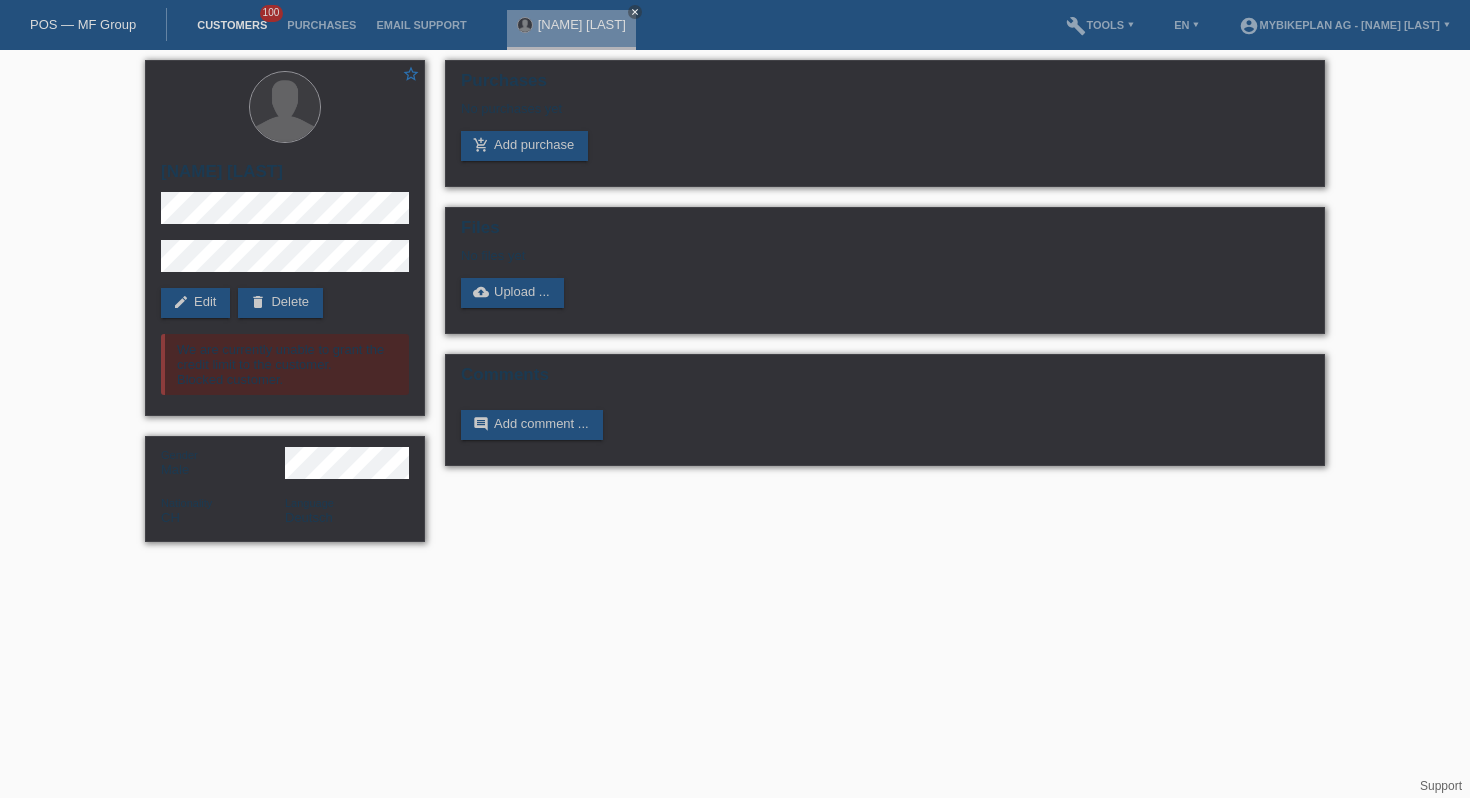 click on "Customers" at bounding box center (232, 25) 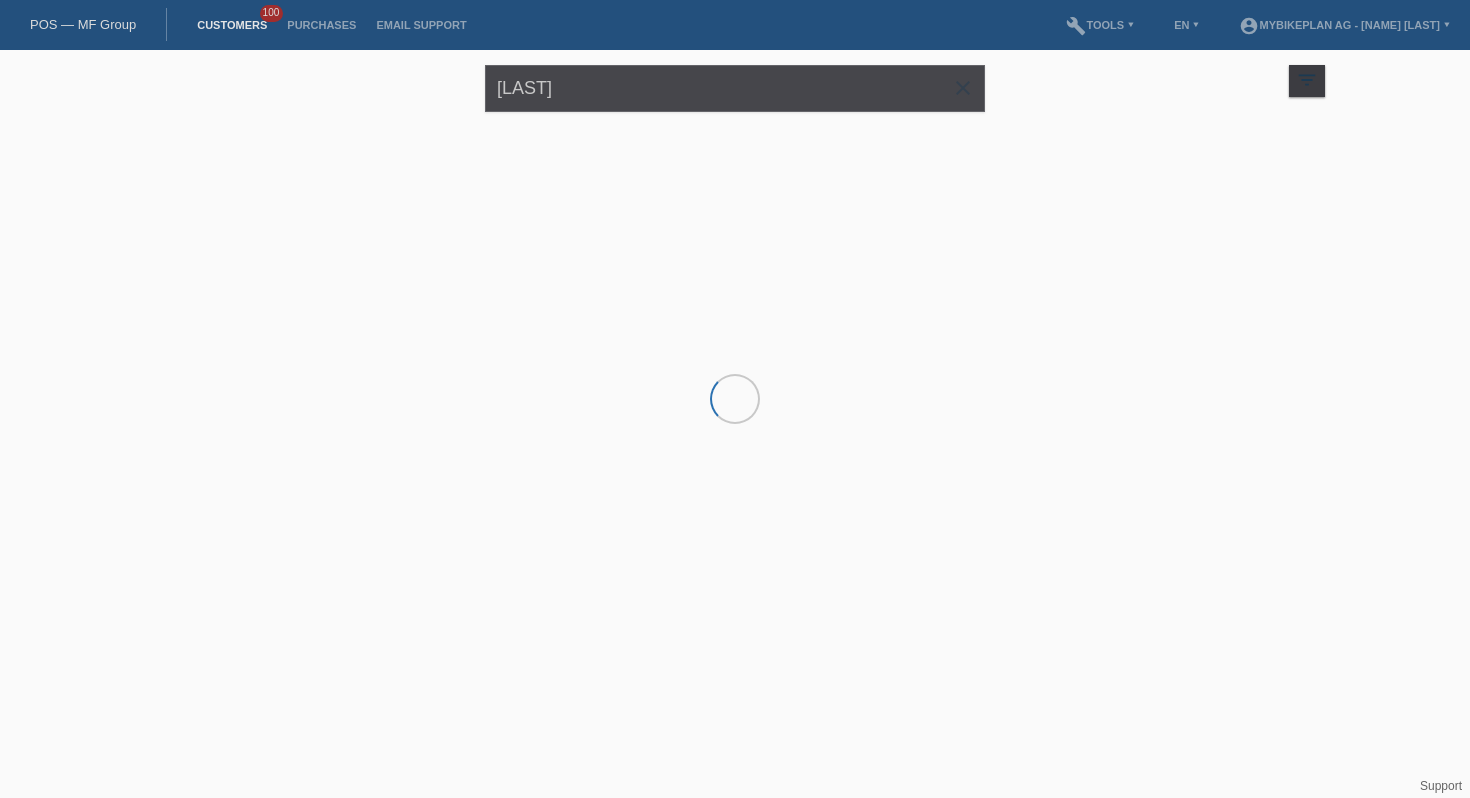 scroll, scrollTop: 0, scrollLeft: 0, axis: both 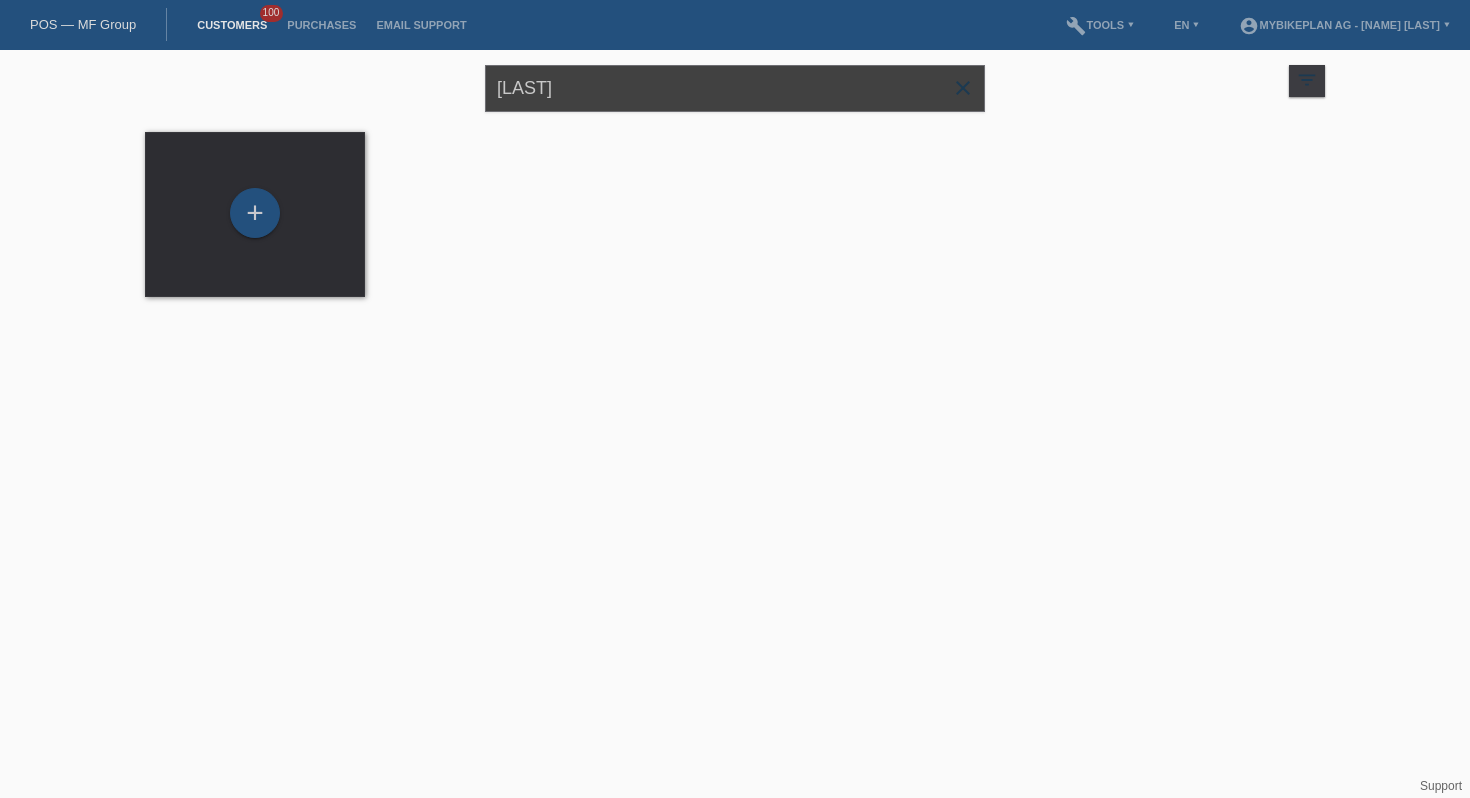click on "[LAST]" at bounding box center (735, 88) 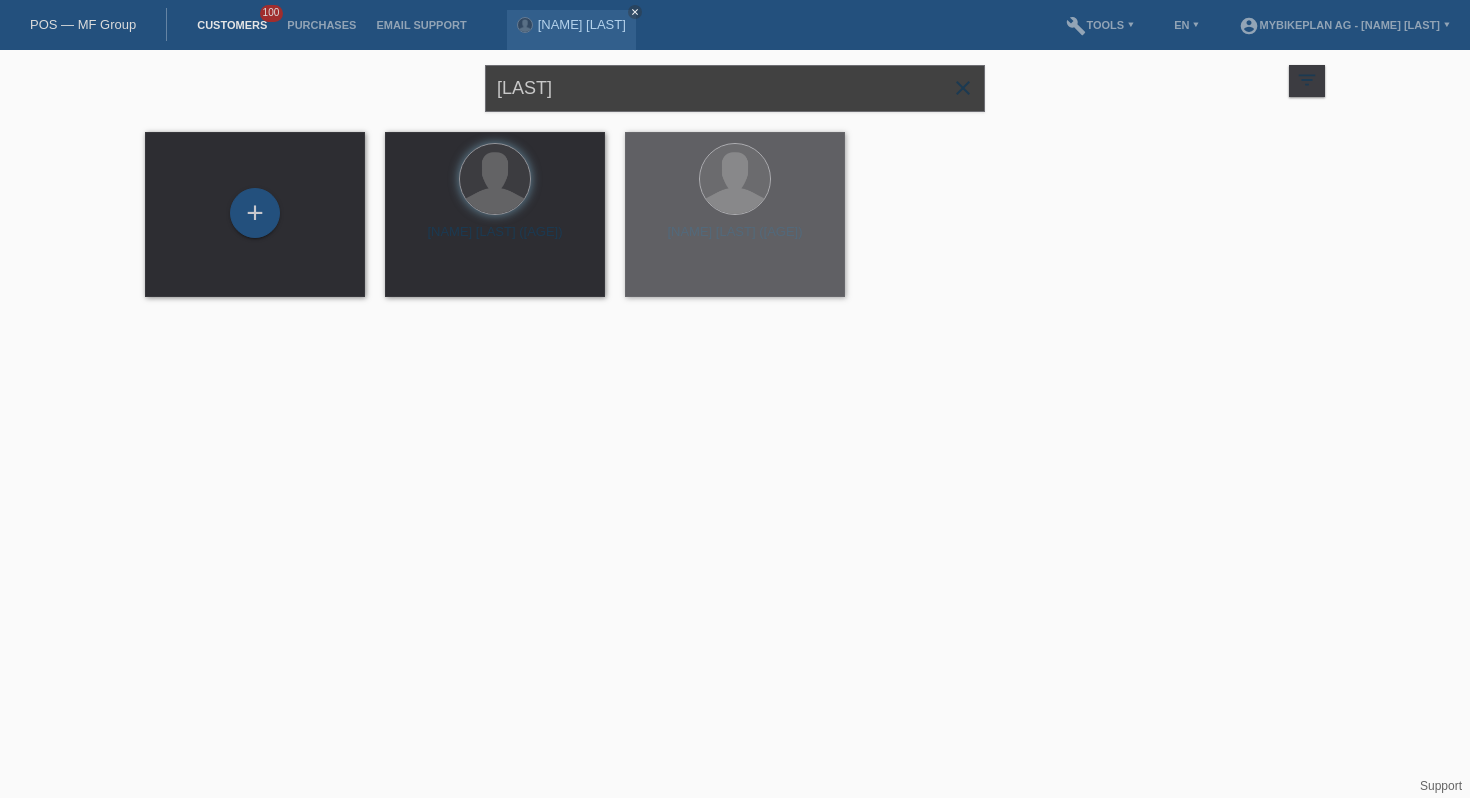 click on "[LAST]" at bounding box center [735, 88] 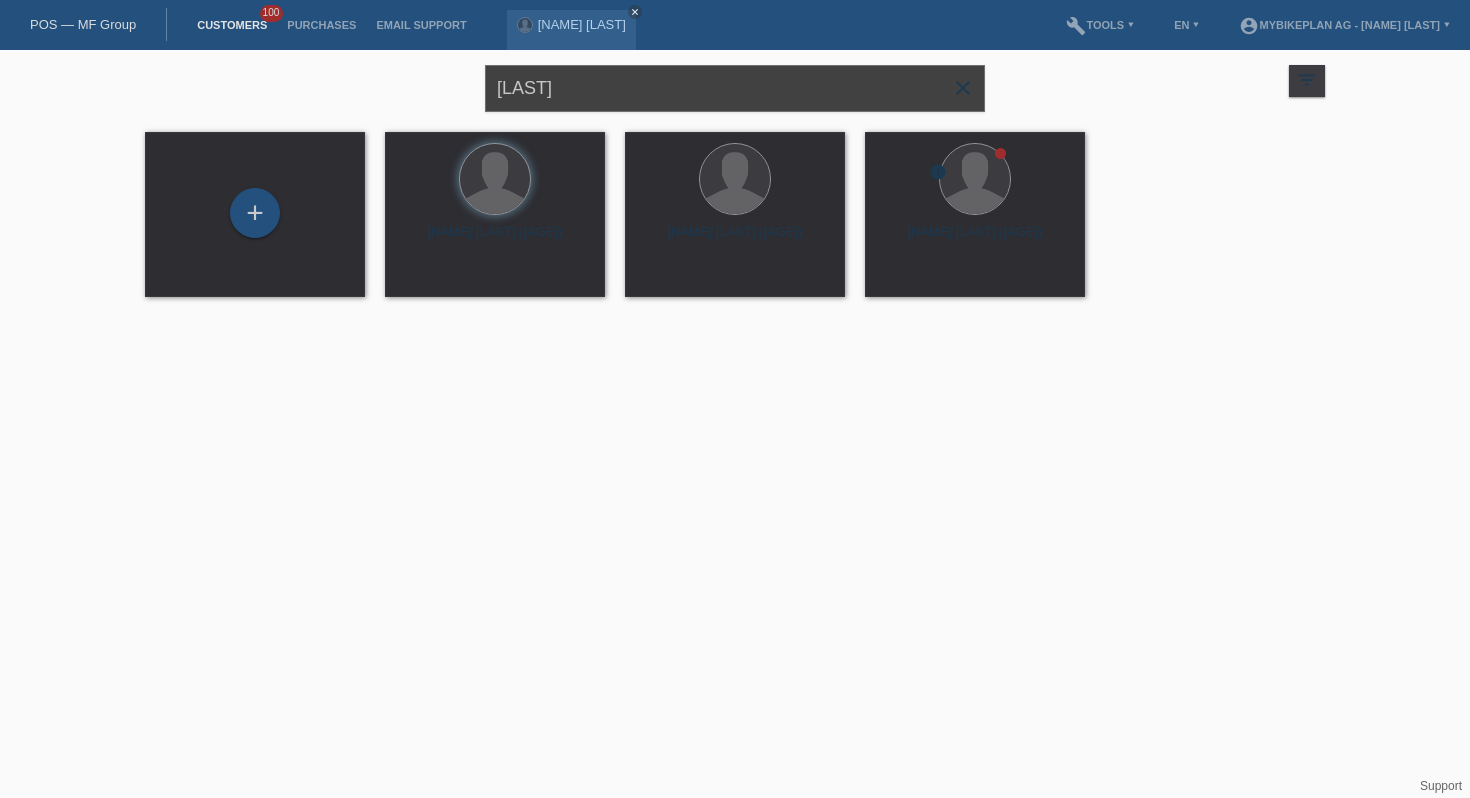 click on "idrizi" at bounding box center (735, 88) 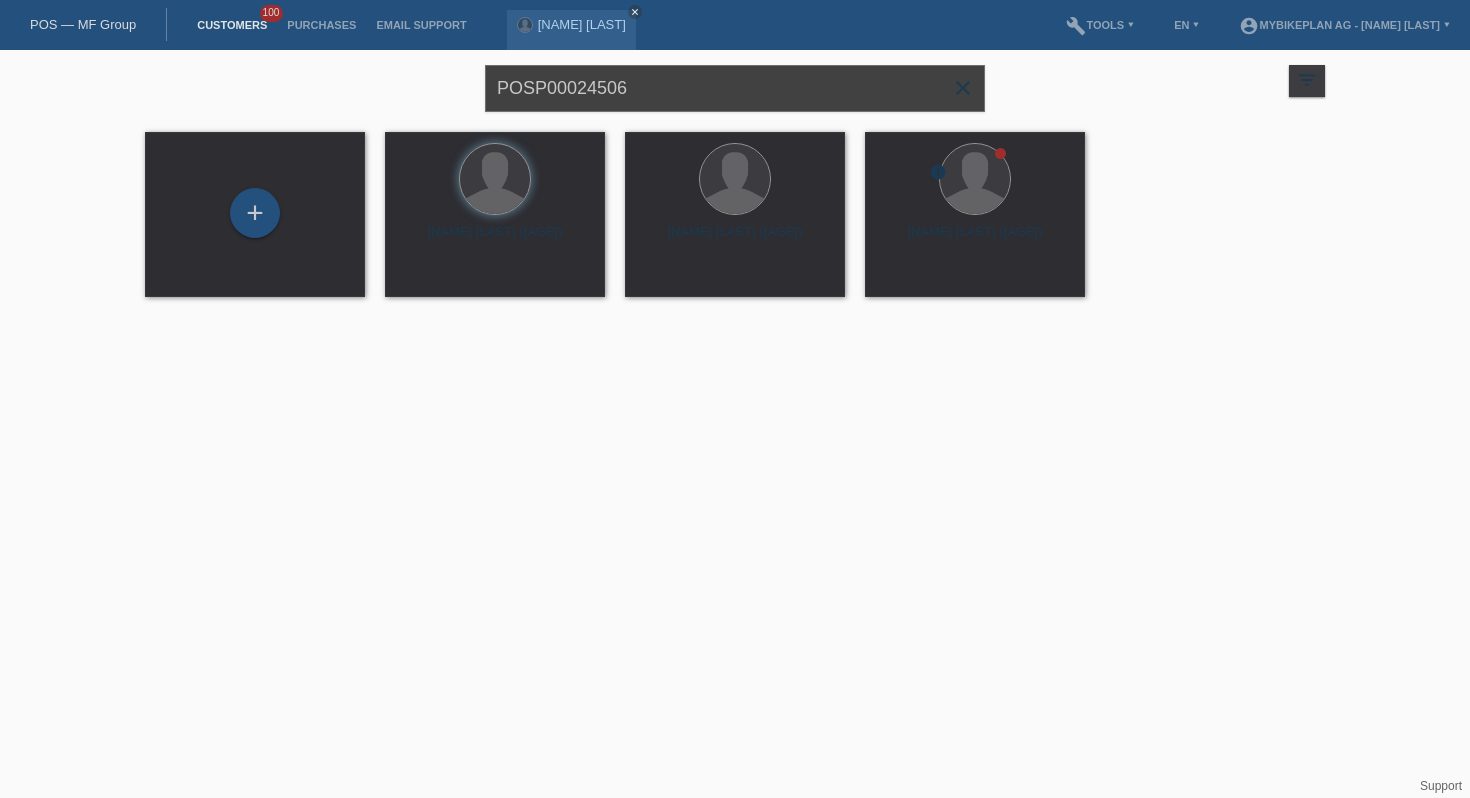 type on "POSP00024506" 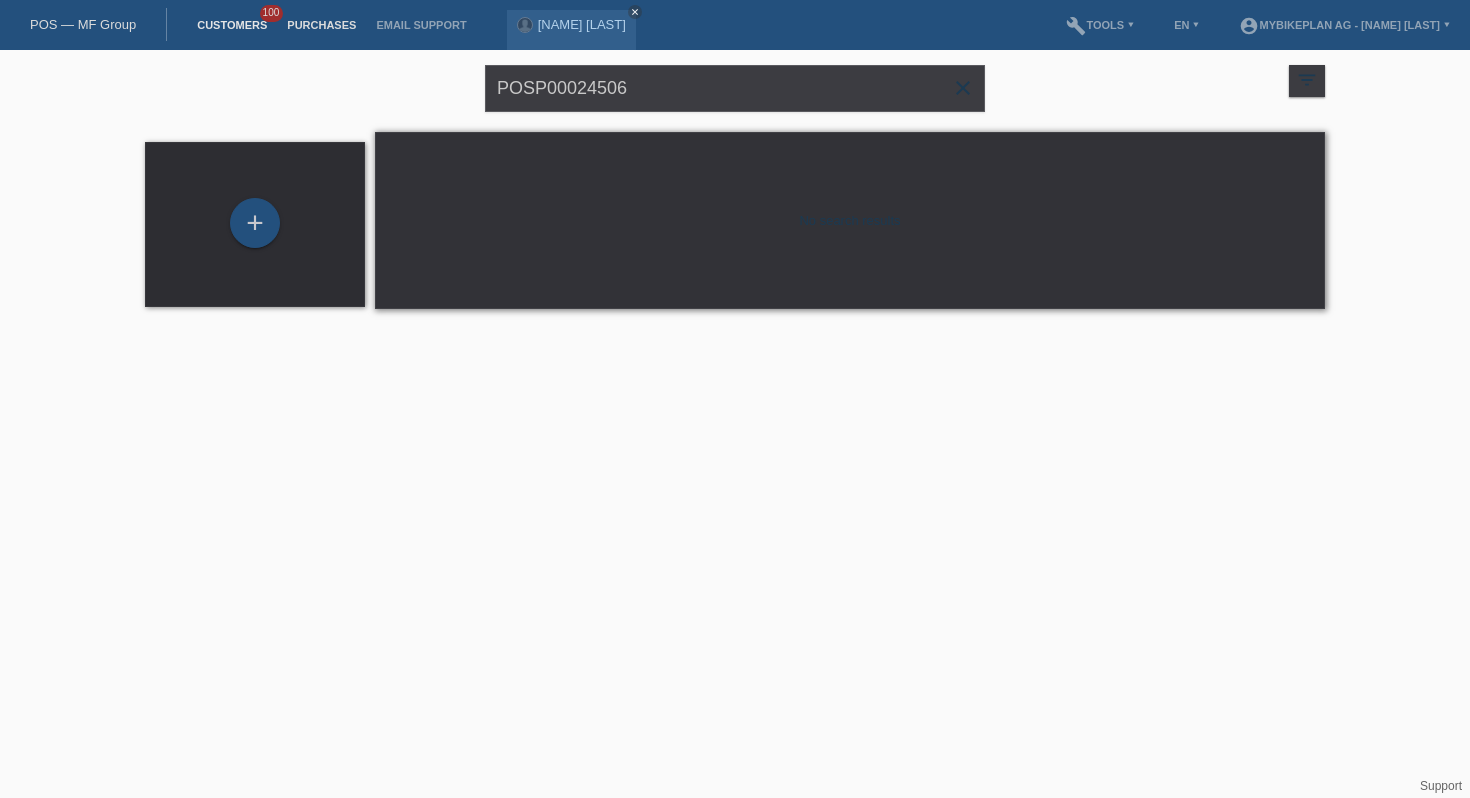 click on "Purchases" at bounding box center (321, 25) 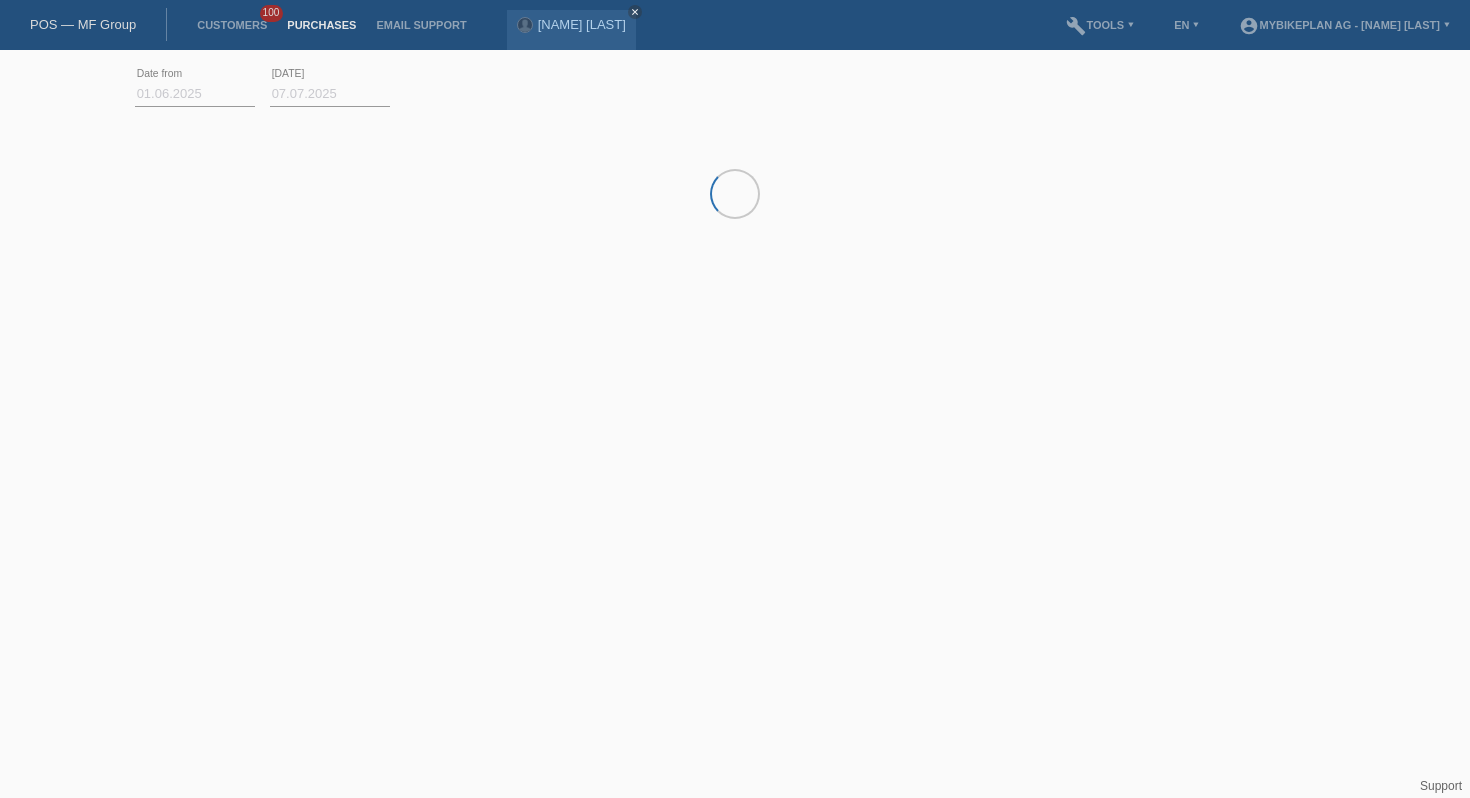 scroll, scrollTop: 0, scrollLeft: 0, axis: both 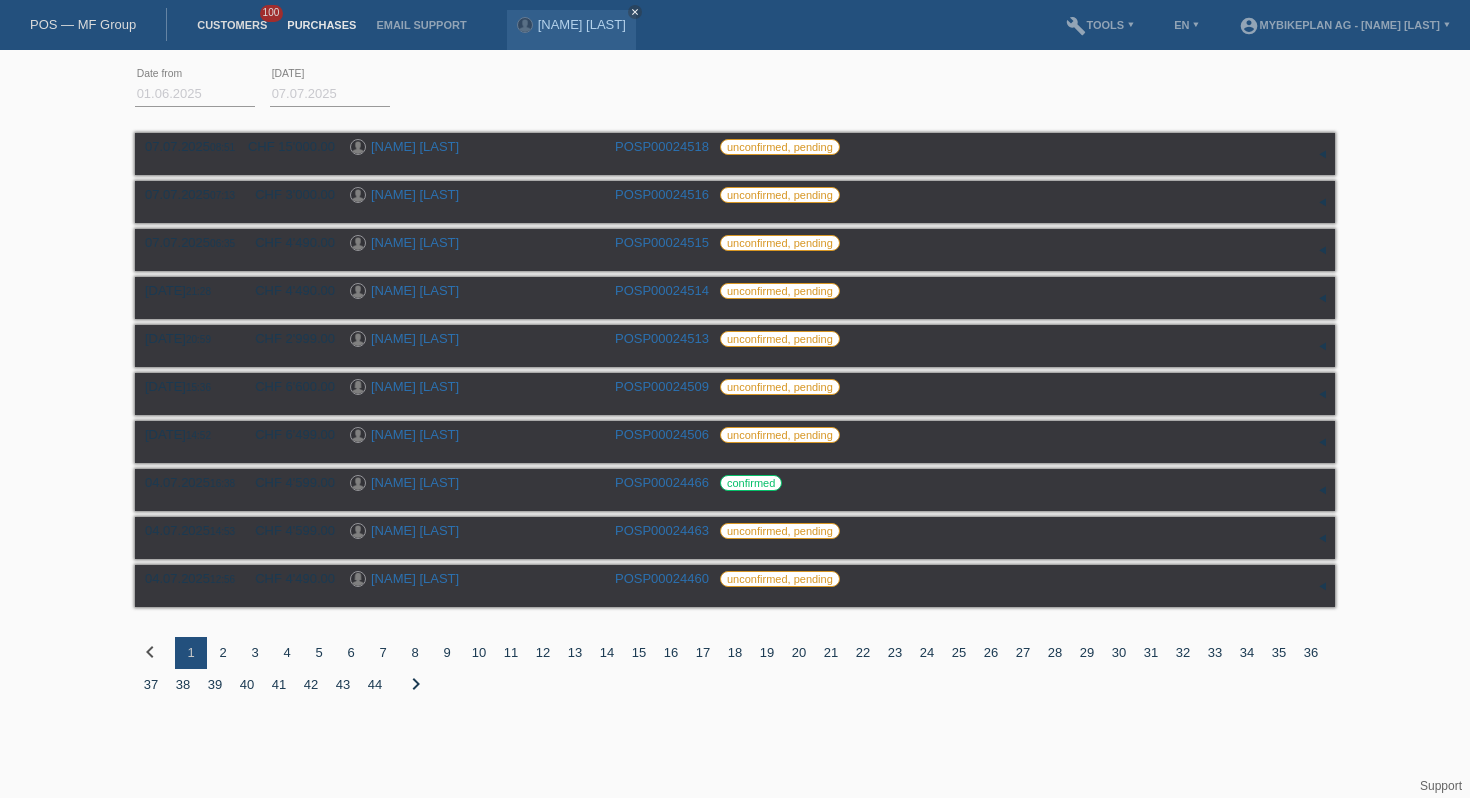click on "Customers" at bounding box center [232, 25] 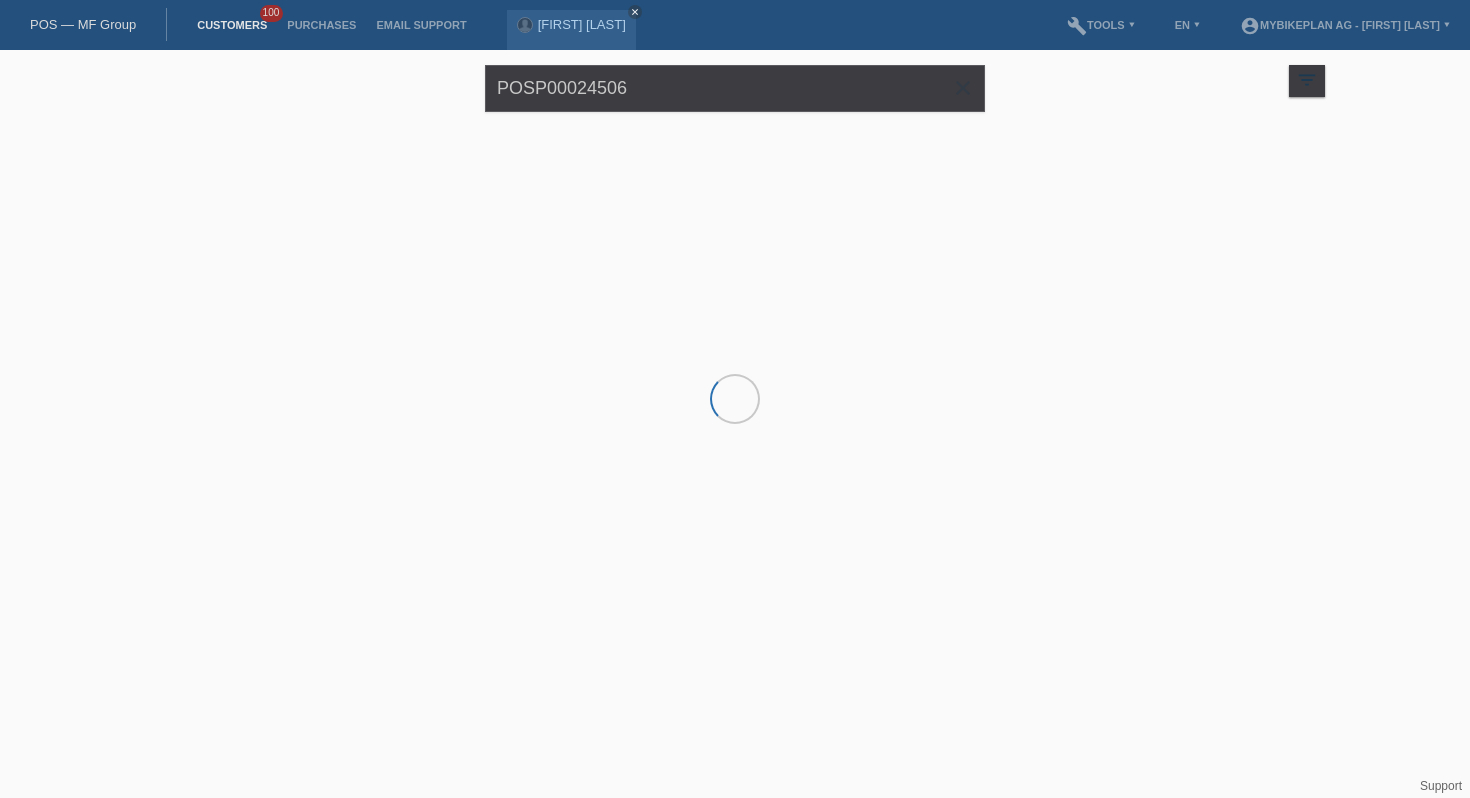 scroll, scrollTop: 0, scrollLeft: 0, axis: both 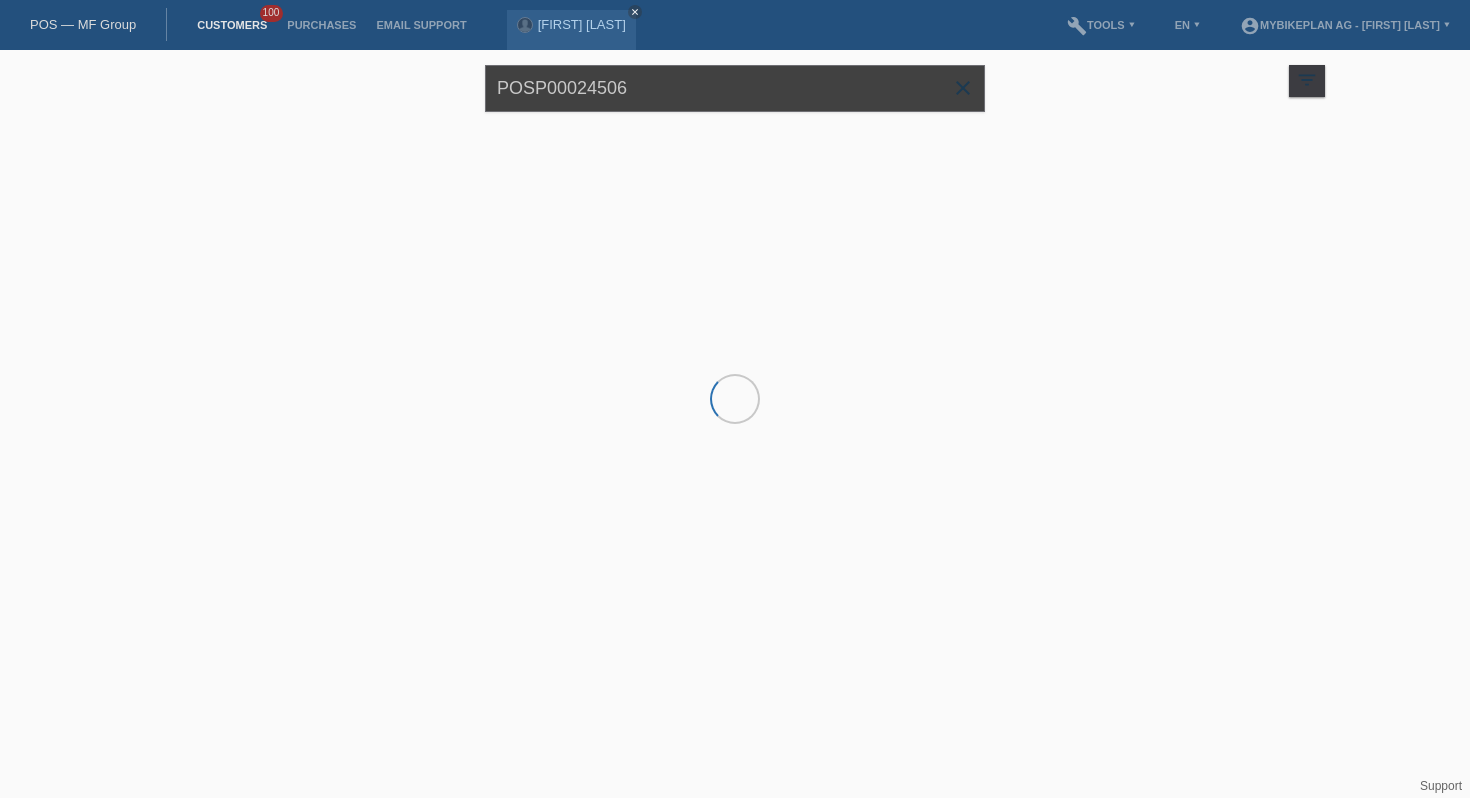 click on "POSP00024506" at bounding box center [735, 88] 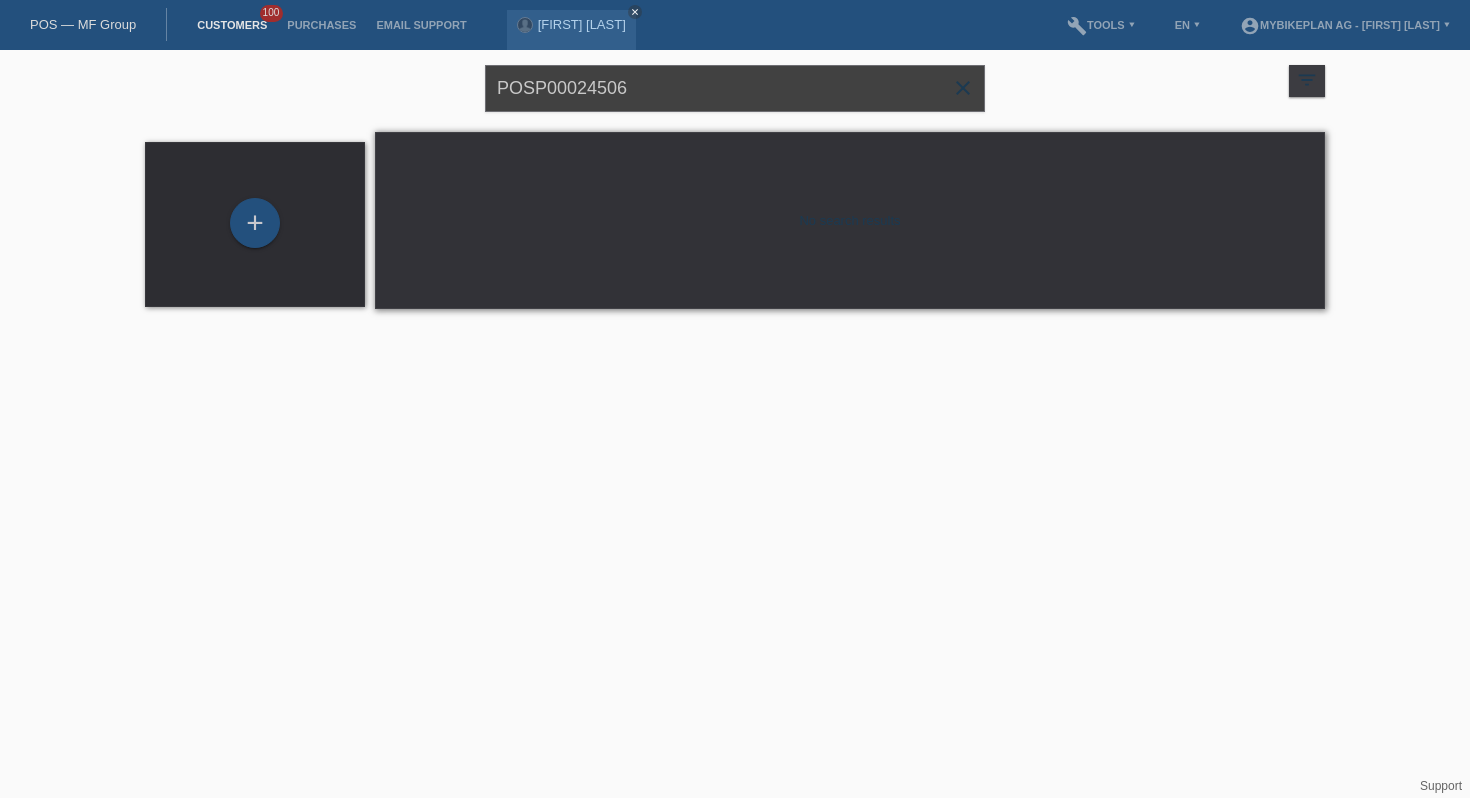 click on "POSP00024506" at bounding box center [735, 88] 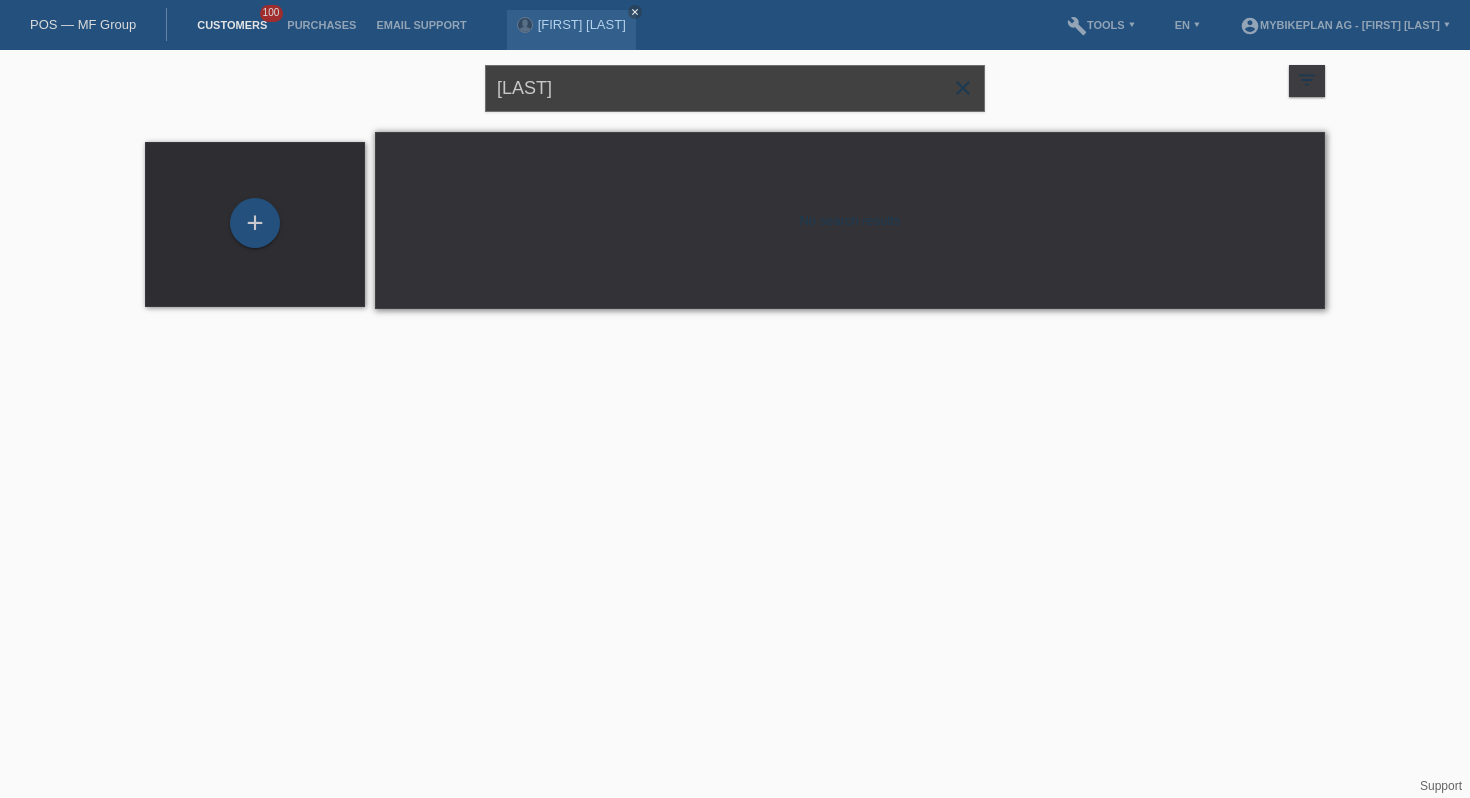 type on "friedli" 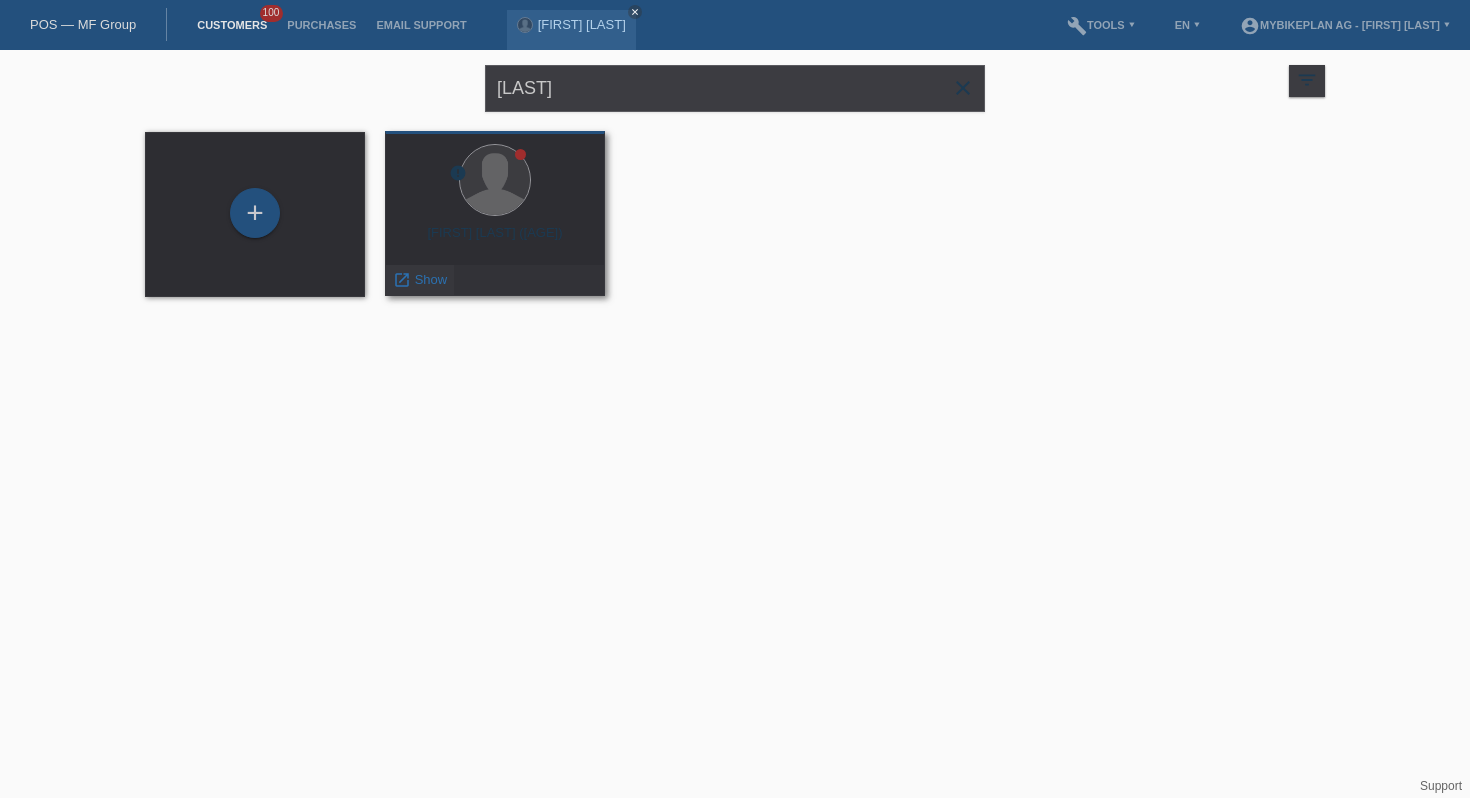 click on "Show" at bounding box center (431, 279) 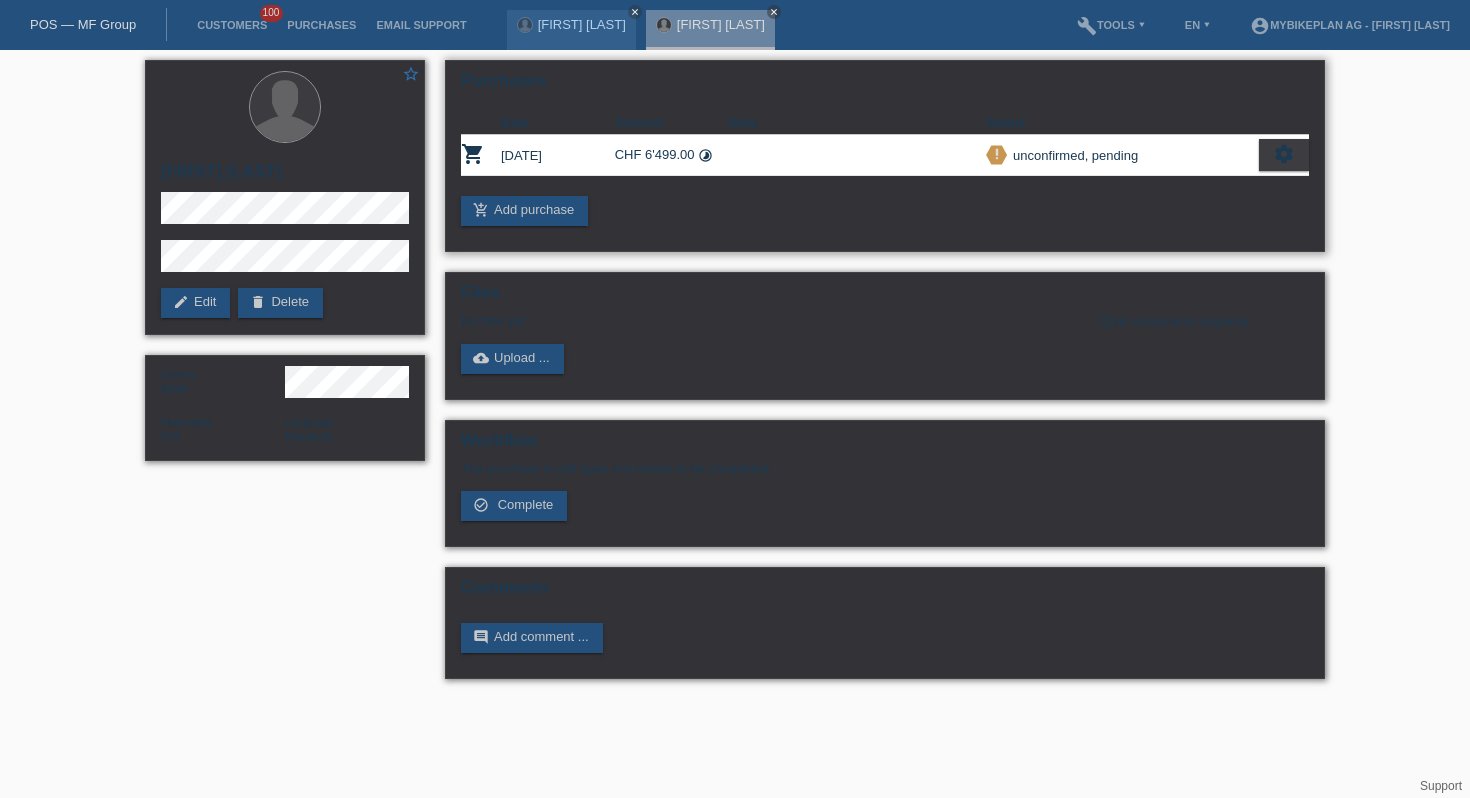 scroll, scrollTop: 0, scrollLeft: 0, axis: both 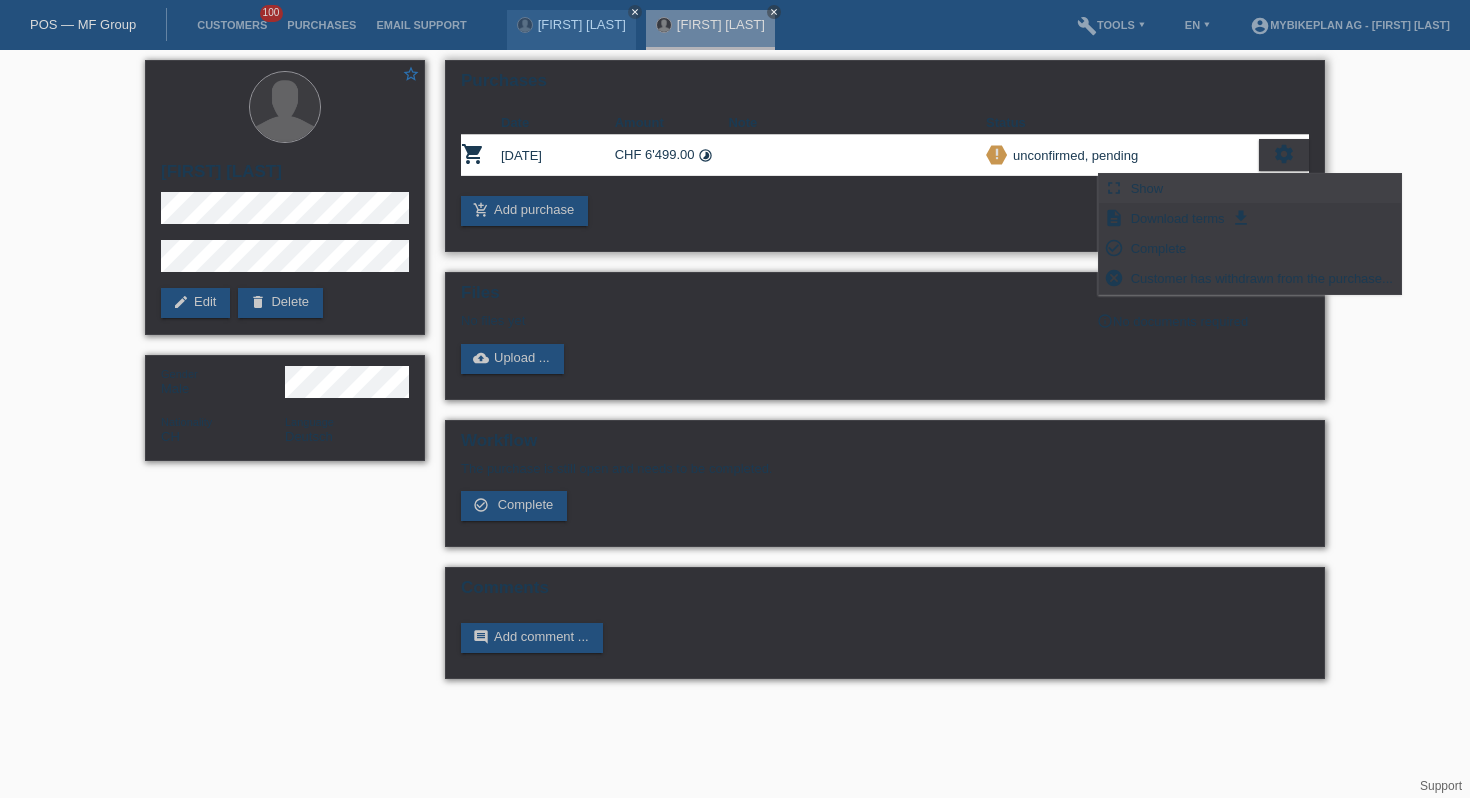 click on "fullscreen   Show" at bounding box center (1250, 189) 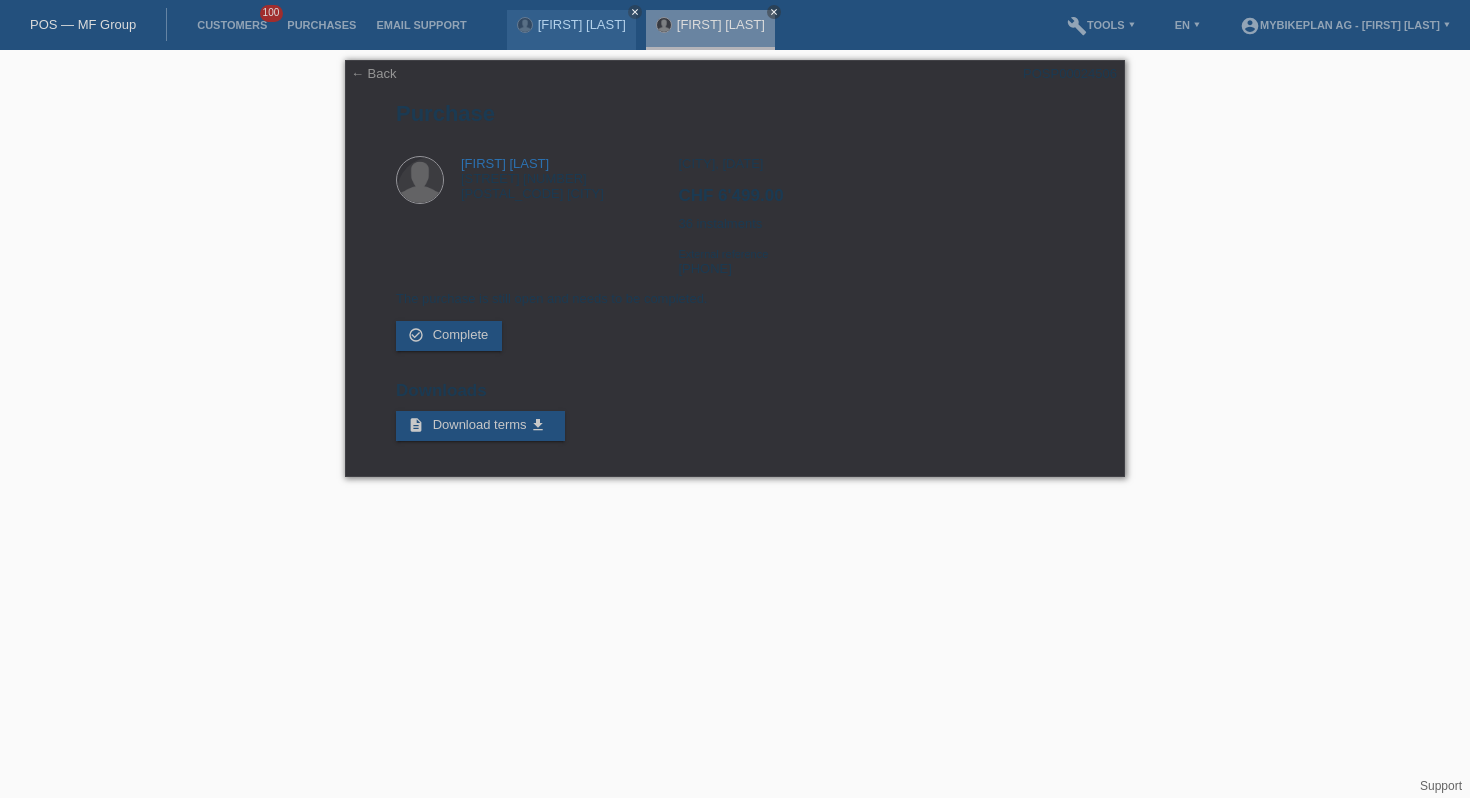 scroll, scrollTop: 0, scrollLeft: 0, axis: both 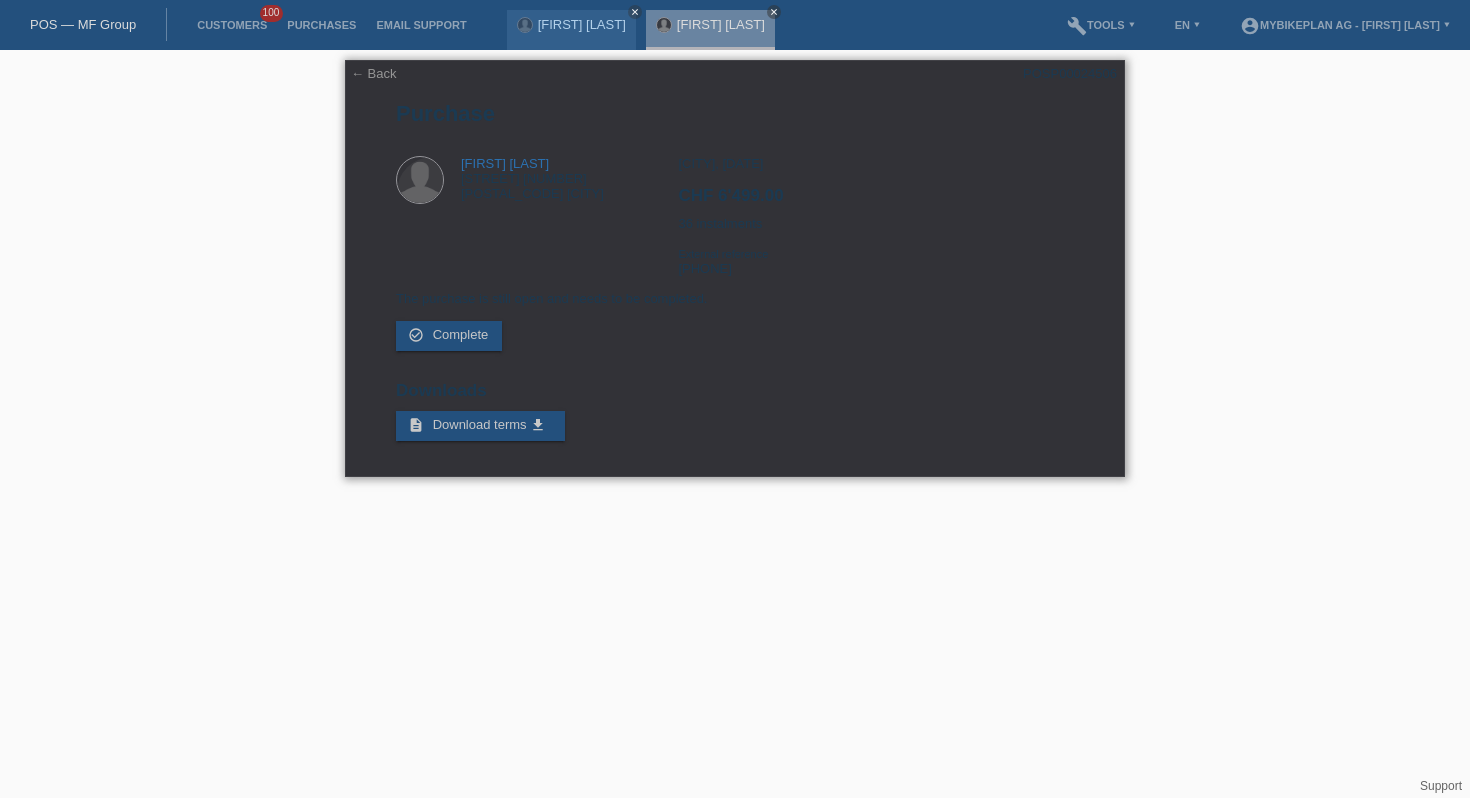 click on "The purchase is still open and needs to be completed.
check_circle_outline   Complete" at bounding box center [735, 321] 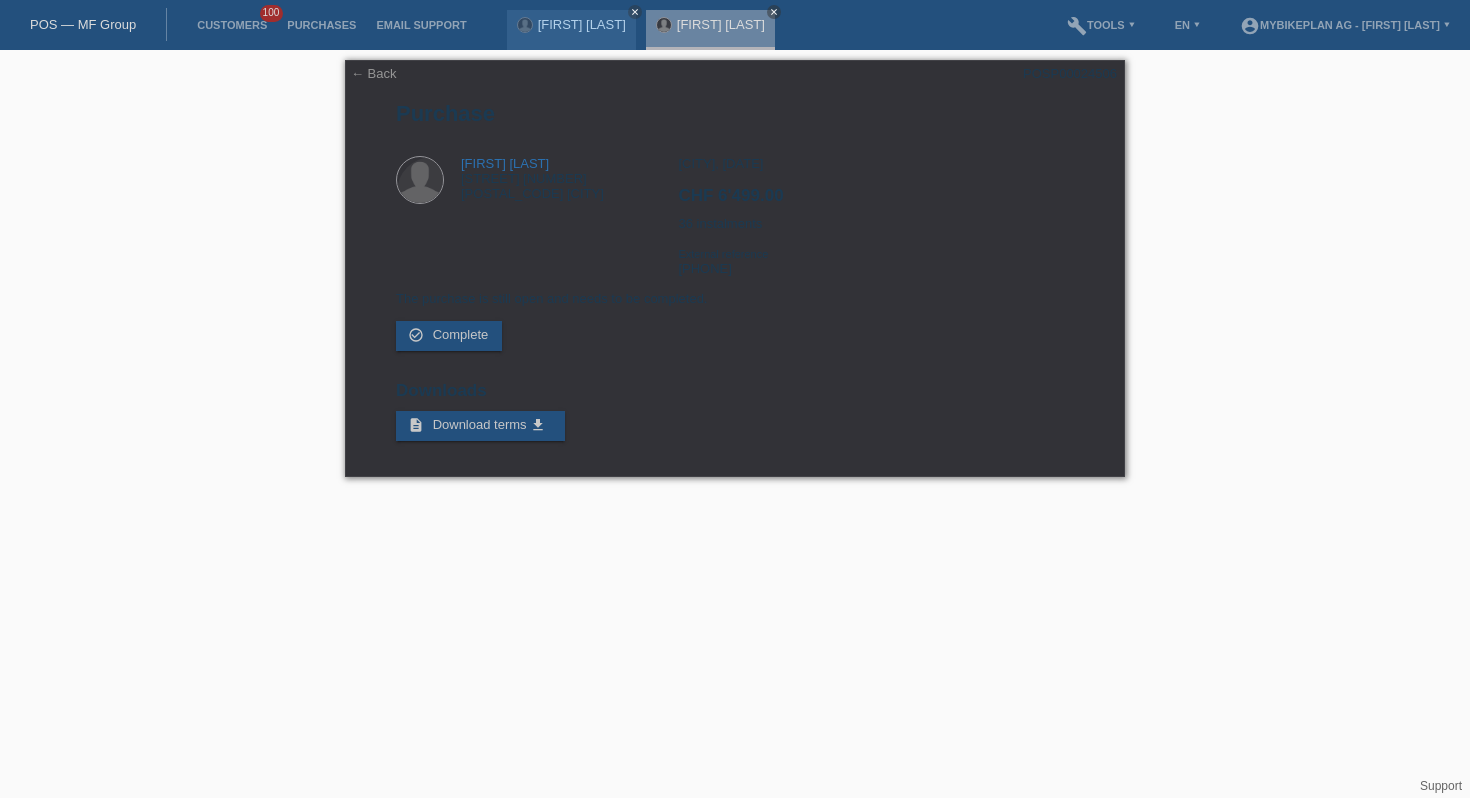 click on "← Back
POSP00024506
Purchase
[FIRST] [LAST]
[STREET]  [NUMBER]
[POSTAL_CODE] [CITY]
CHF 6'499.00" at bounding box center (735, 273) 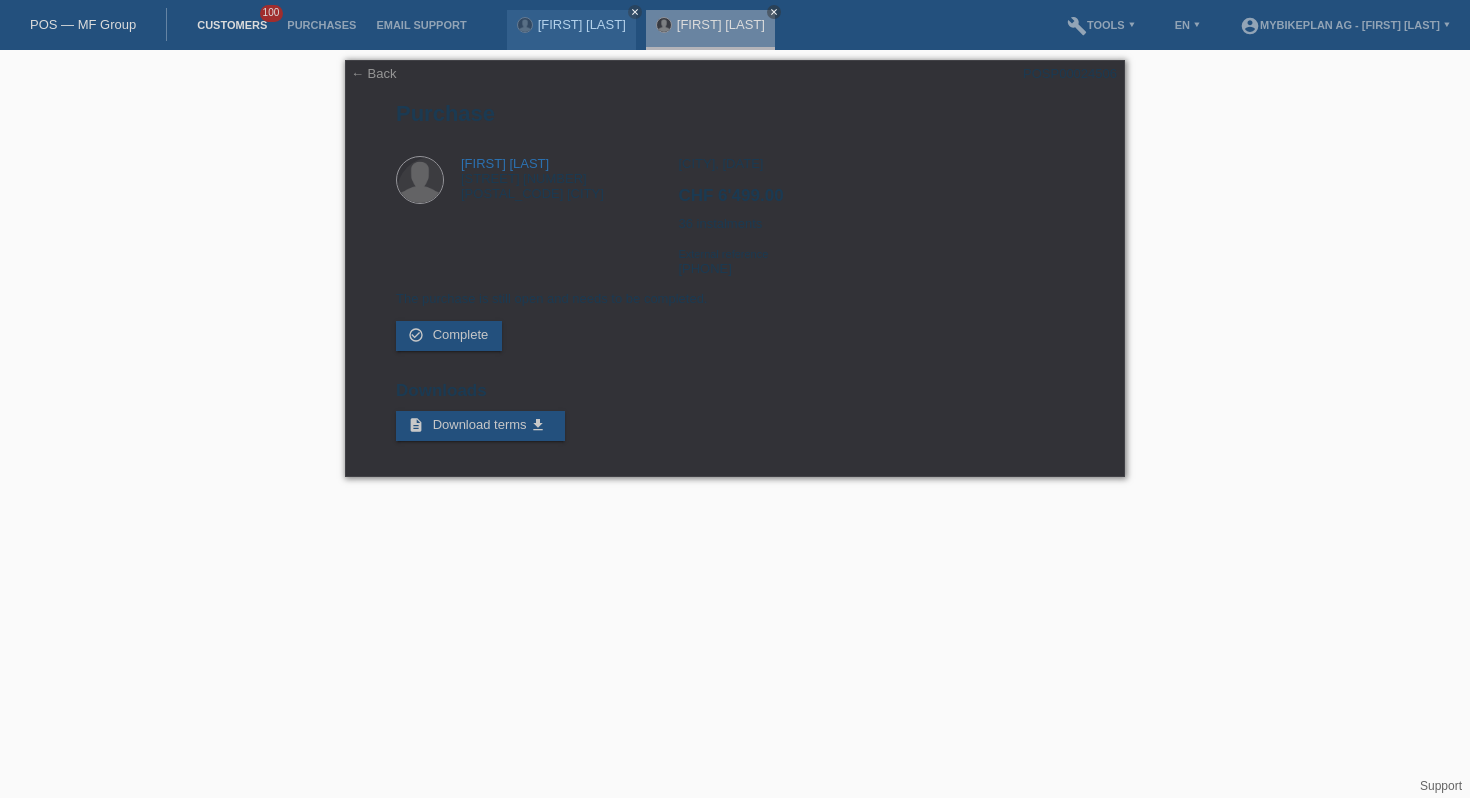 click on "Customers" at bounding box center [232, 25] 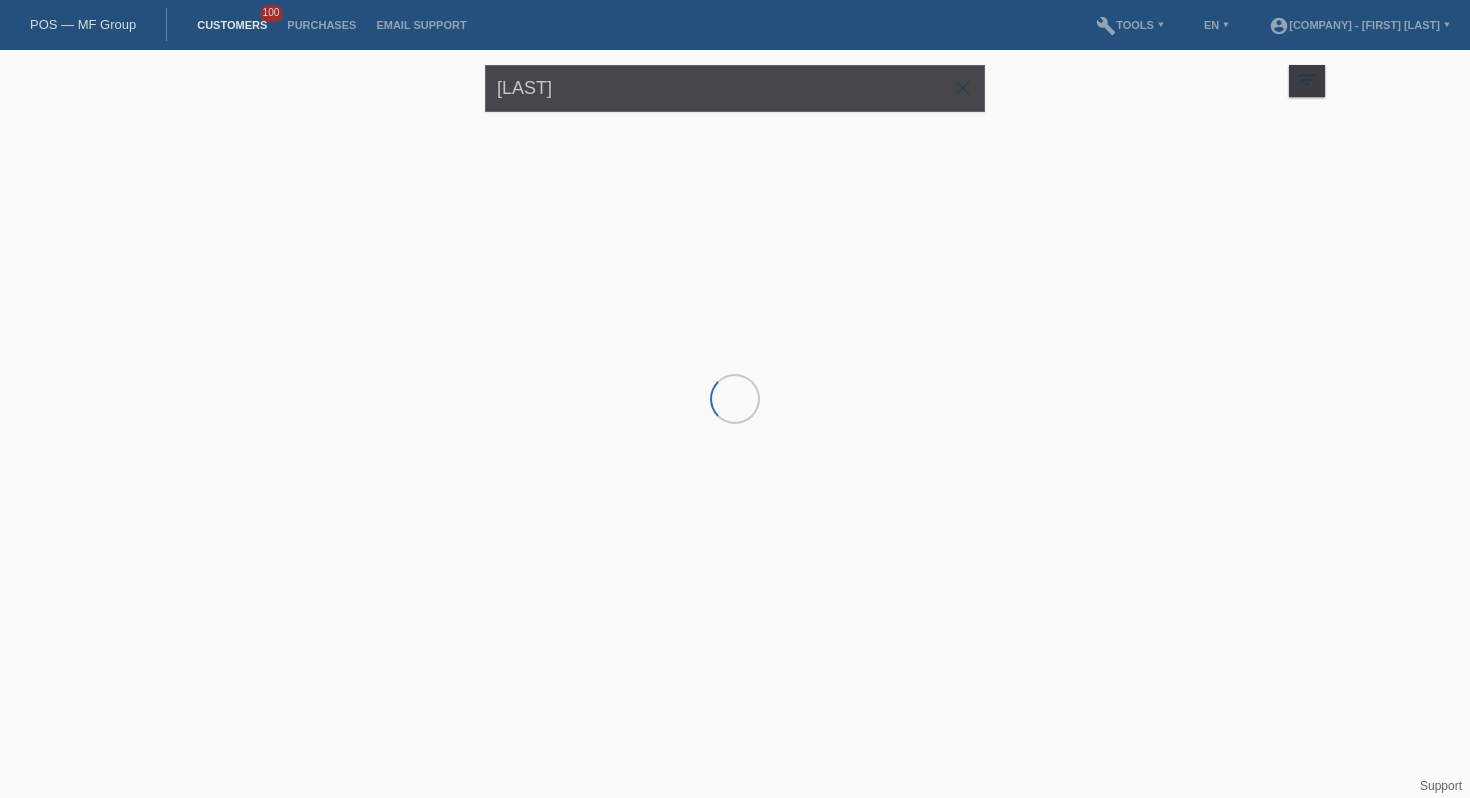 scroll, scrollTop: 0, scrollLeft: 0, axis: both 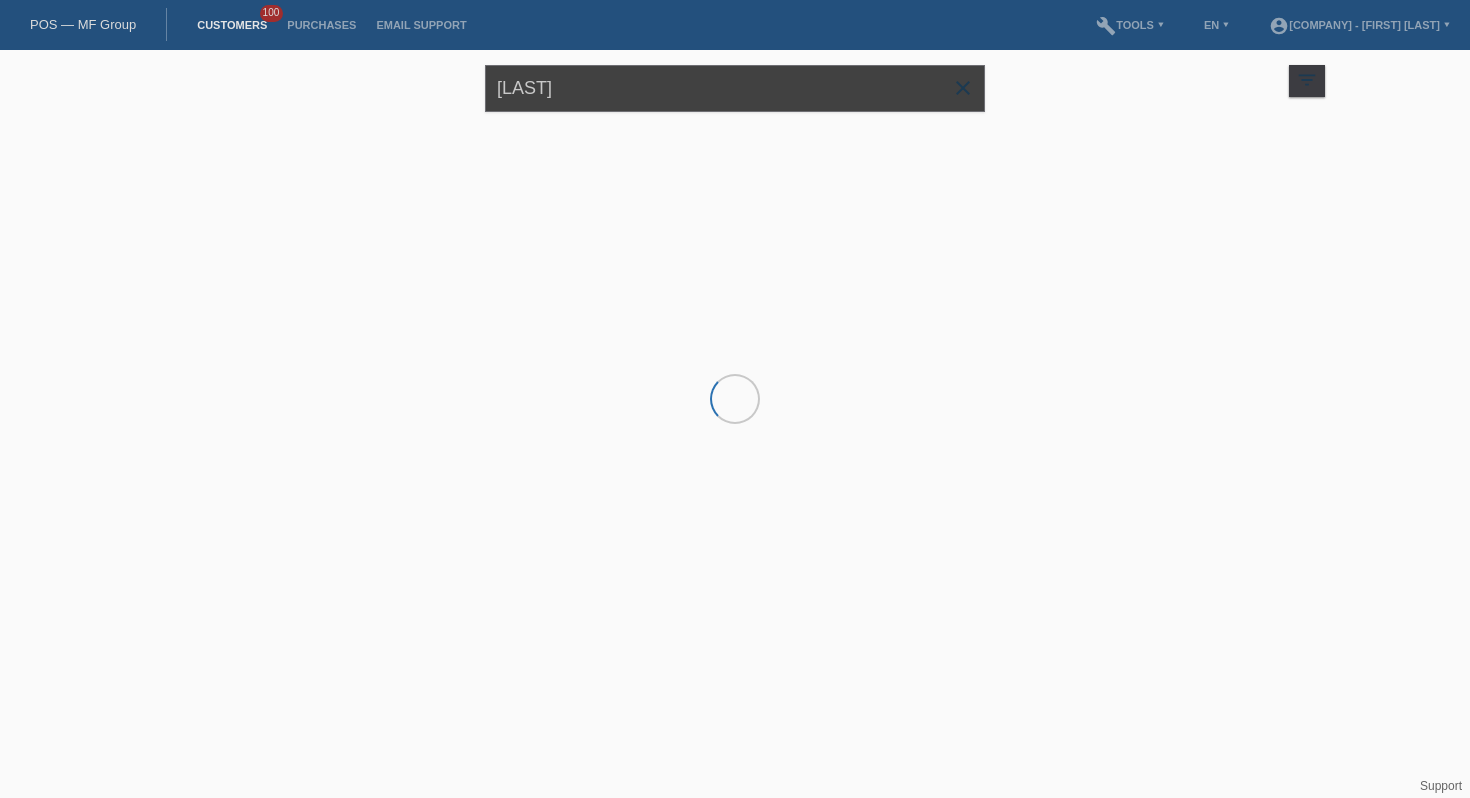 click on "friedli" at bounding box center [735, 88] 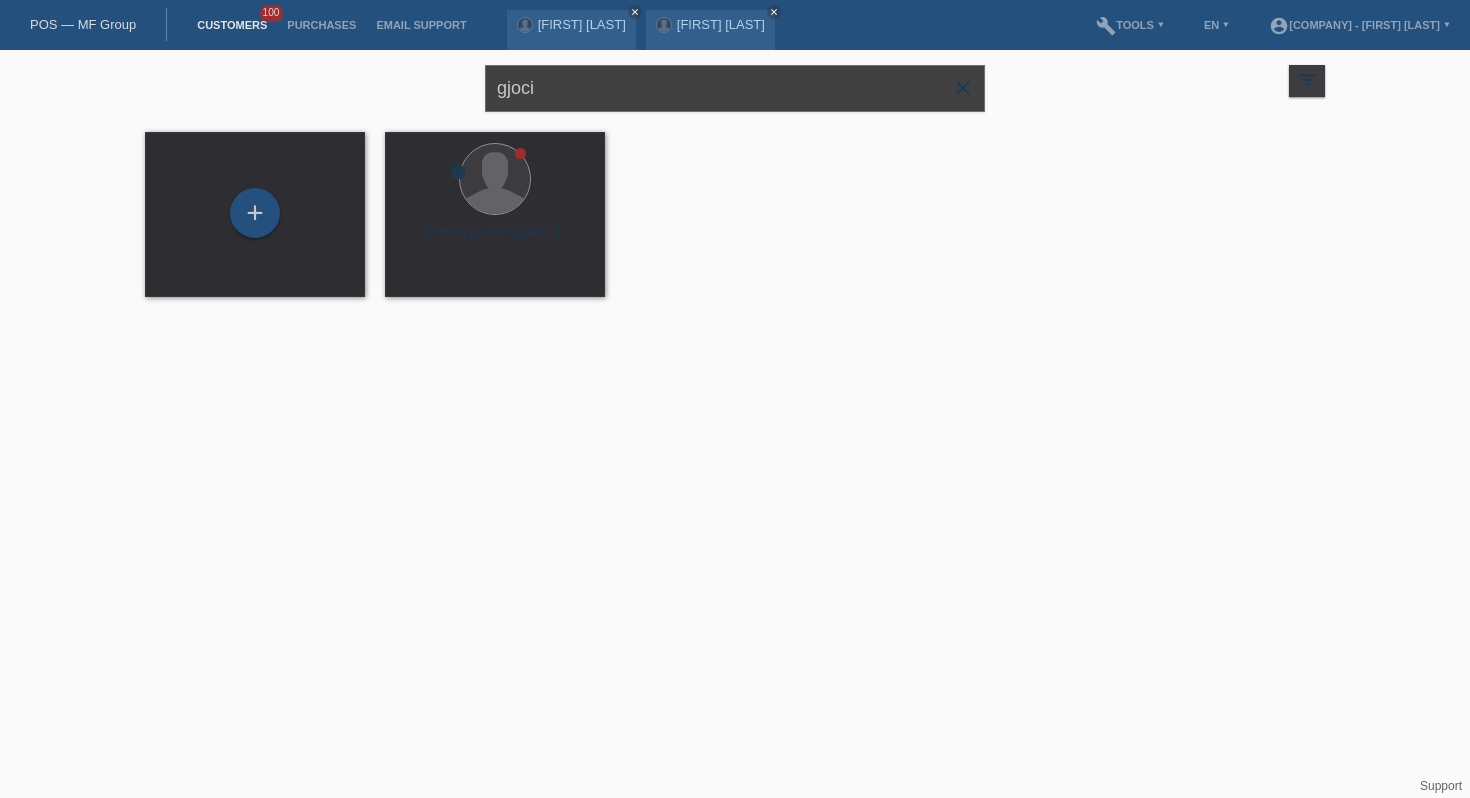 type on "gjoci" 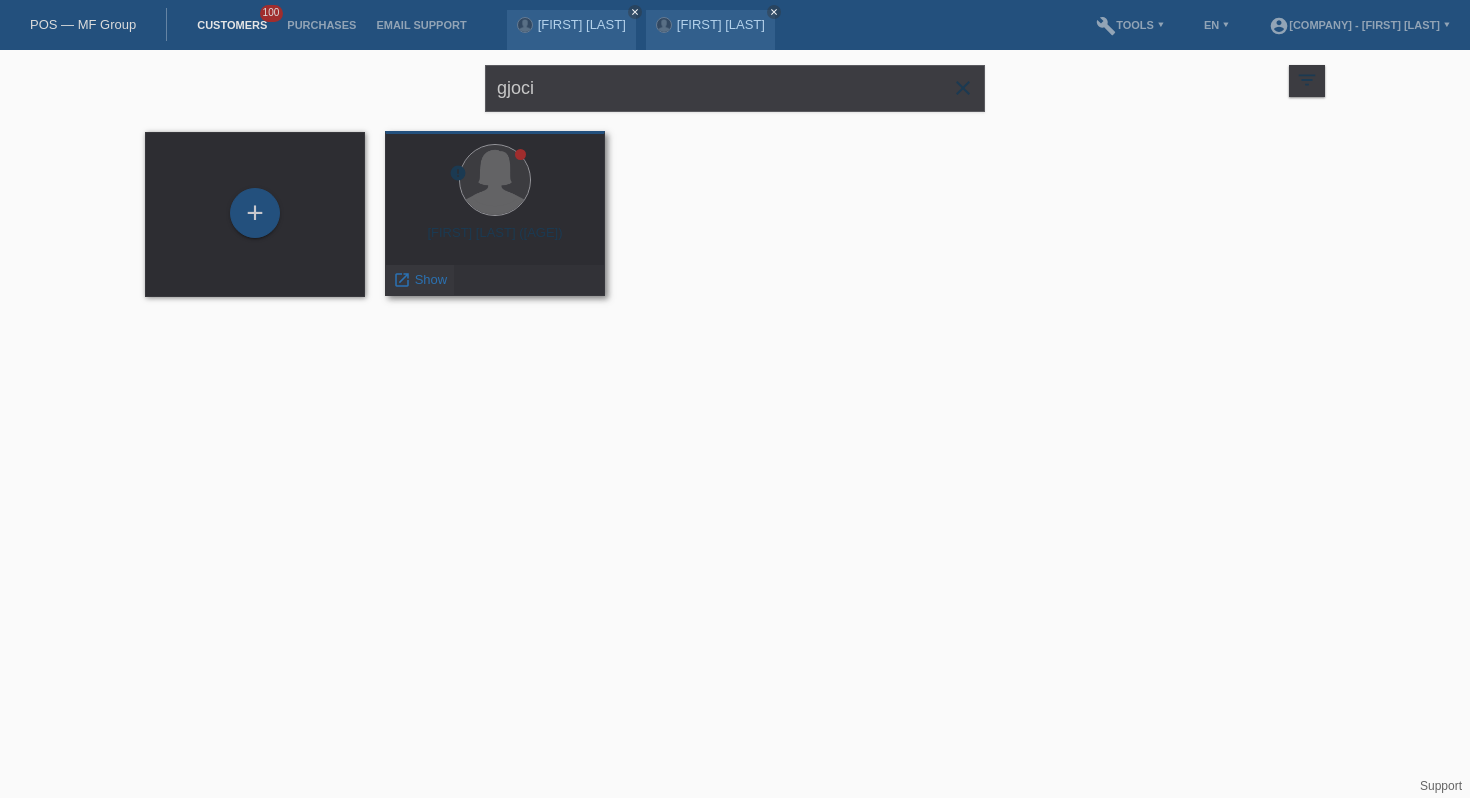 click on "Show" at bounding box center (431, 279) 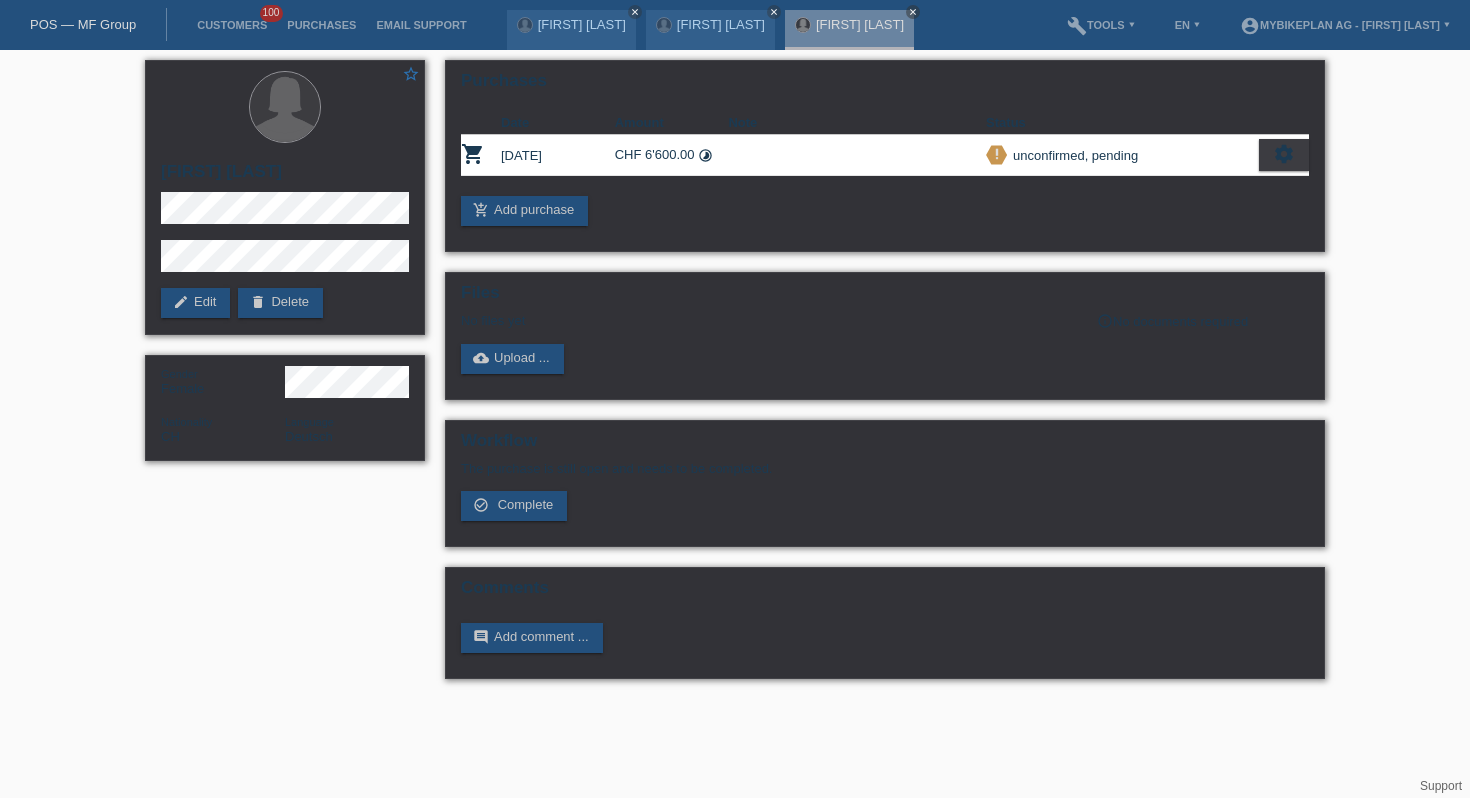 scroll, scrollTop: 0, scrollLeft: 0, axis: both 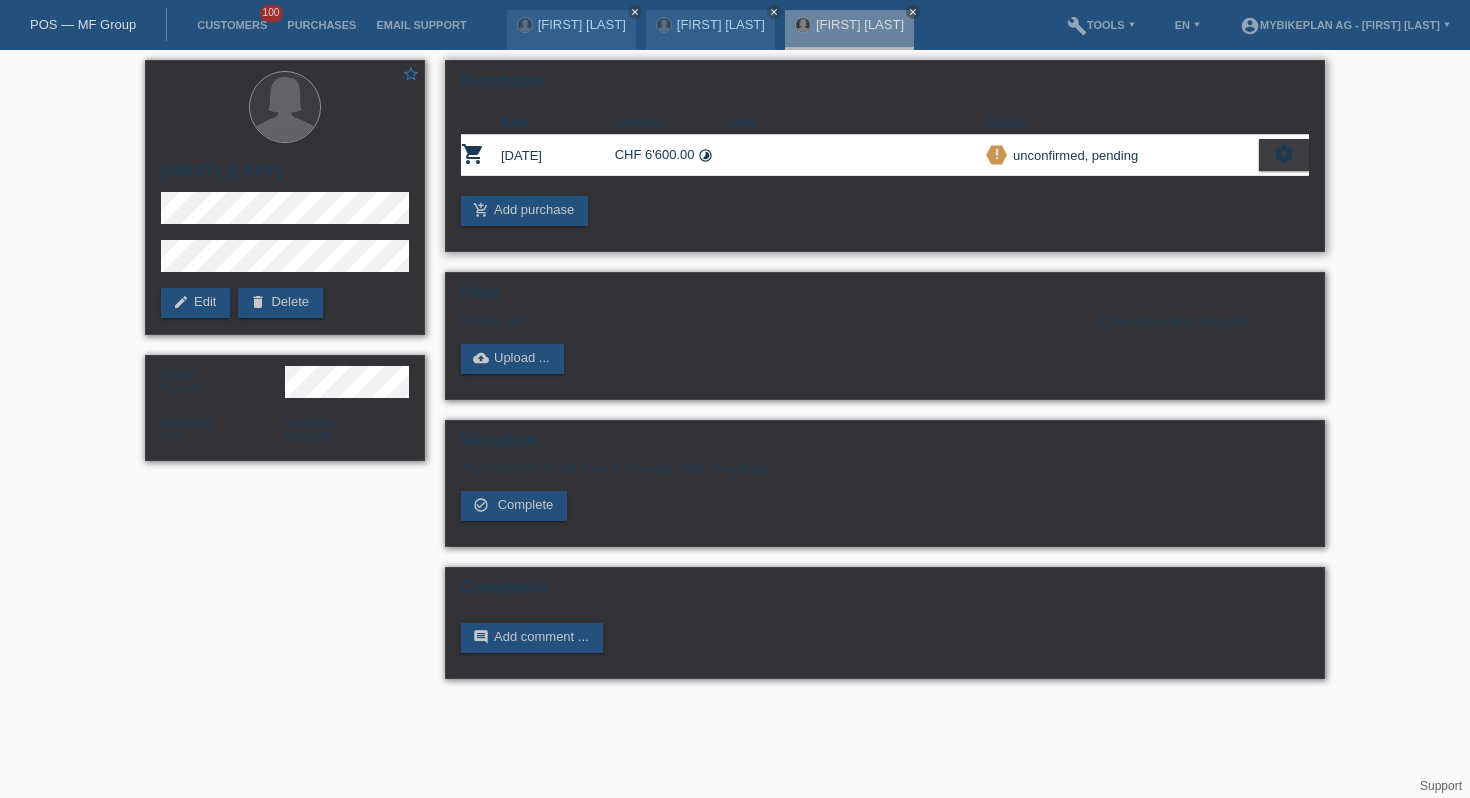 click on "settings" at bounding box center [1284, 155] 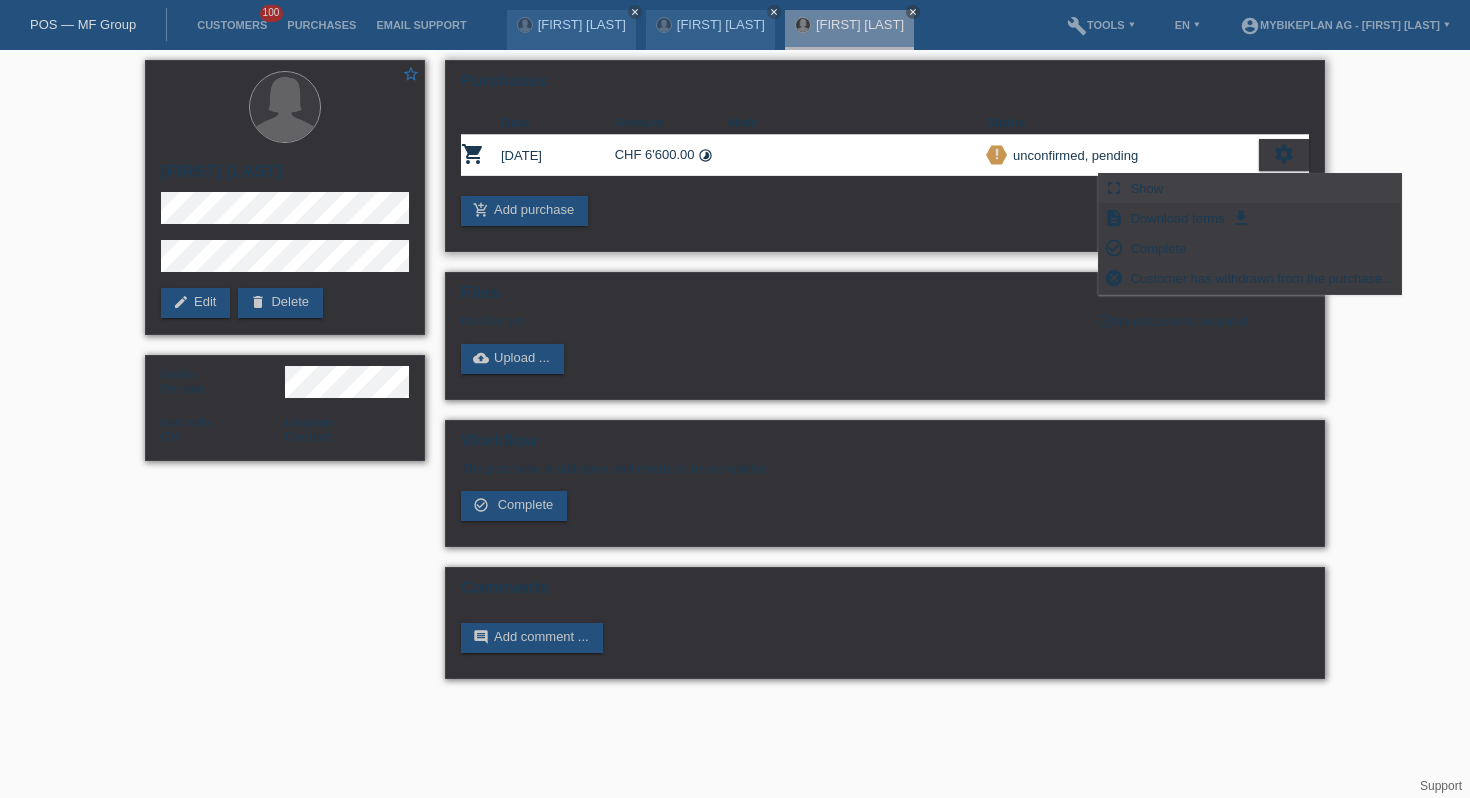 click on "Show" at bounding box center [1147, 188] 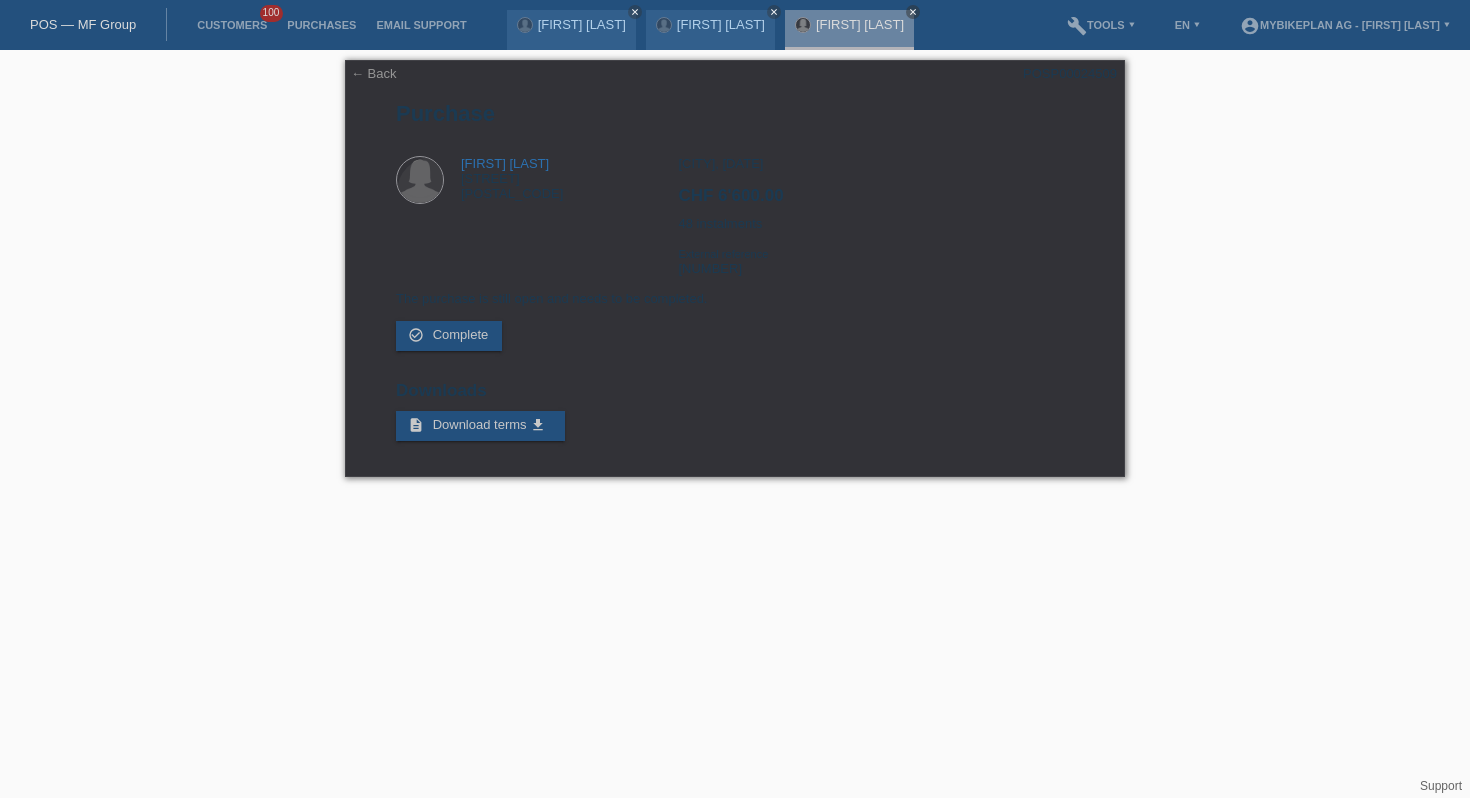 scroll, scrollTop: 0, scrollLeft: 0, axis: both 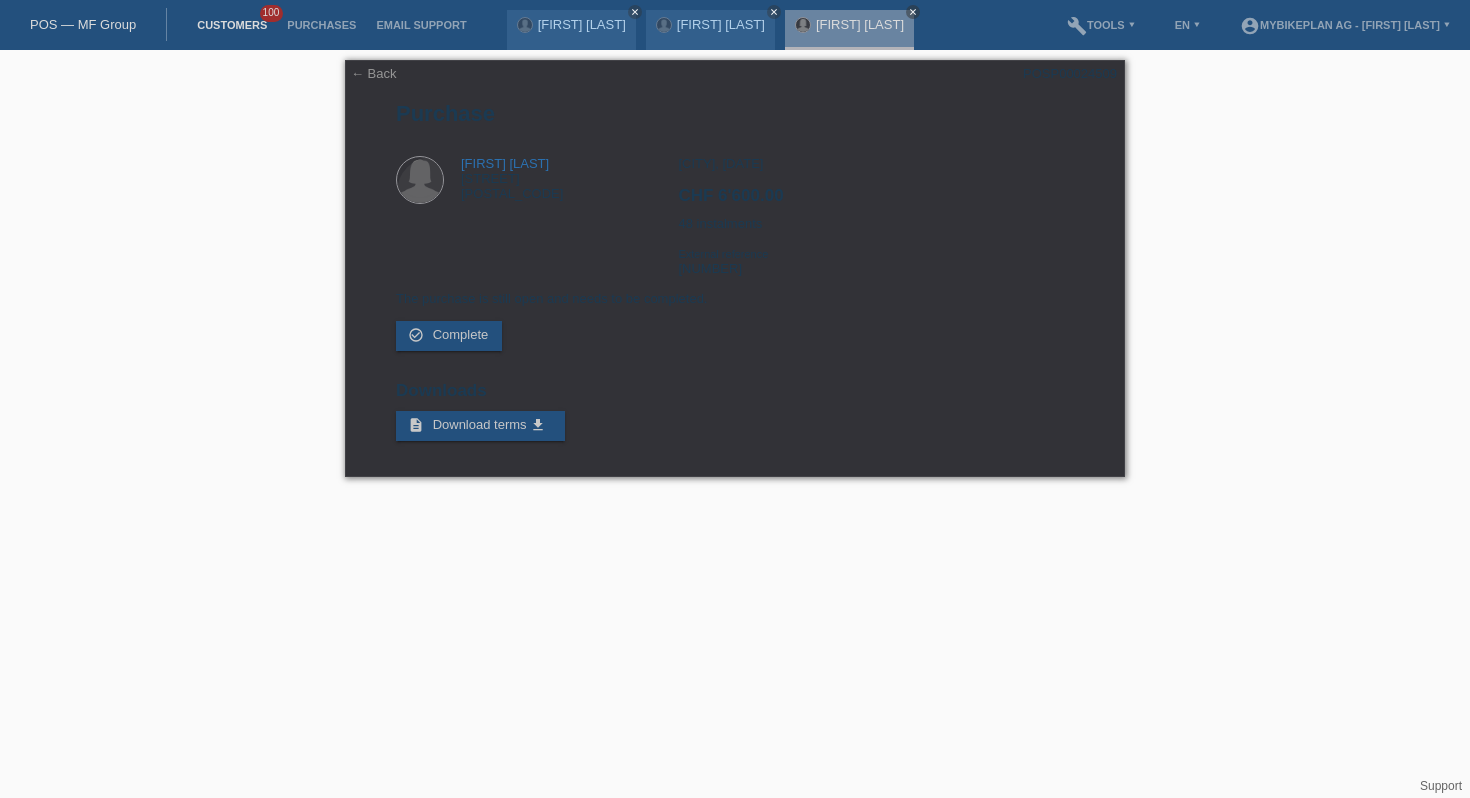 click on "Customers" at bounding box center (232, 25) 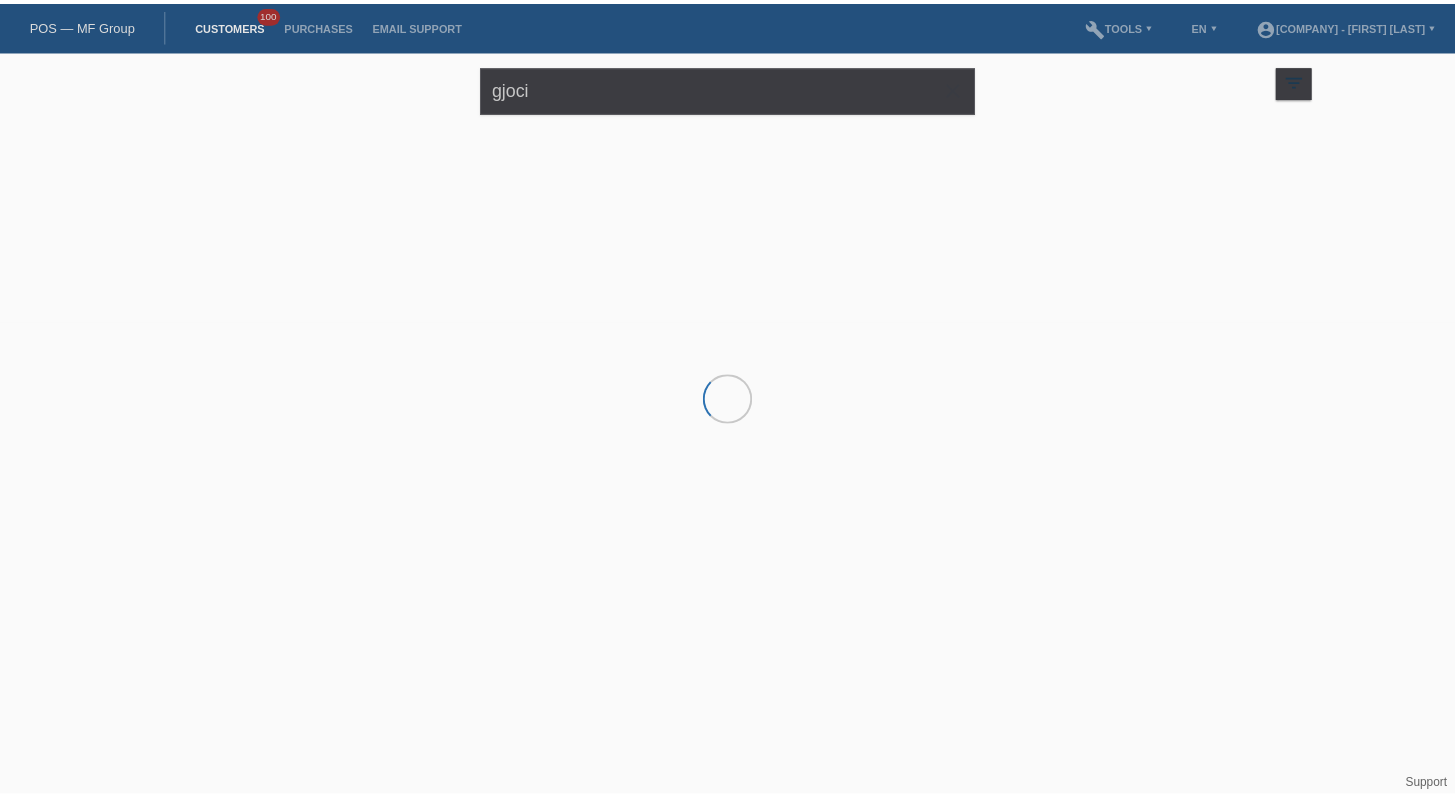 scroll, scrollTop: 0, scrollLeft: 0, axis: both 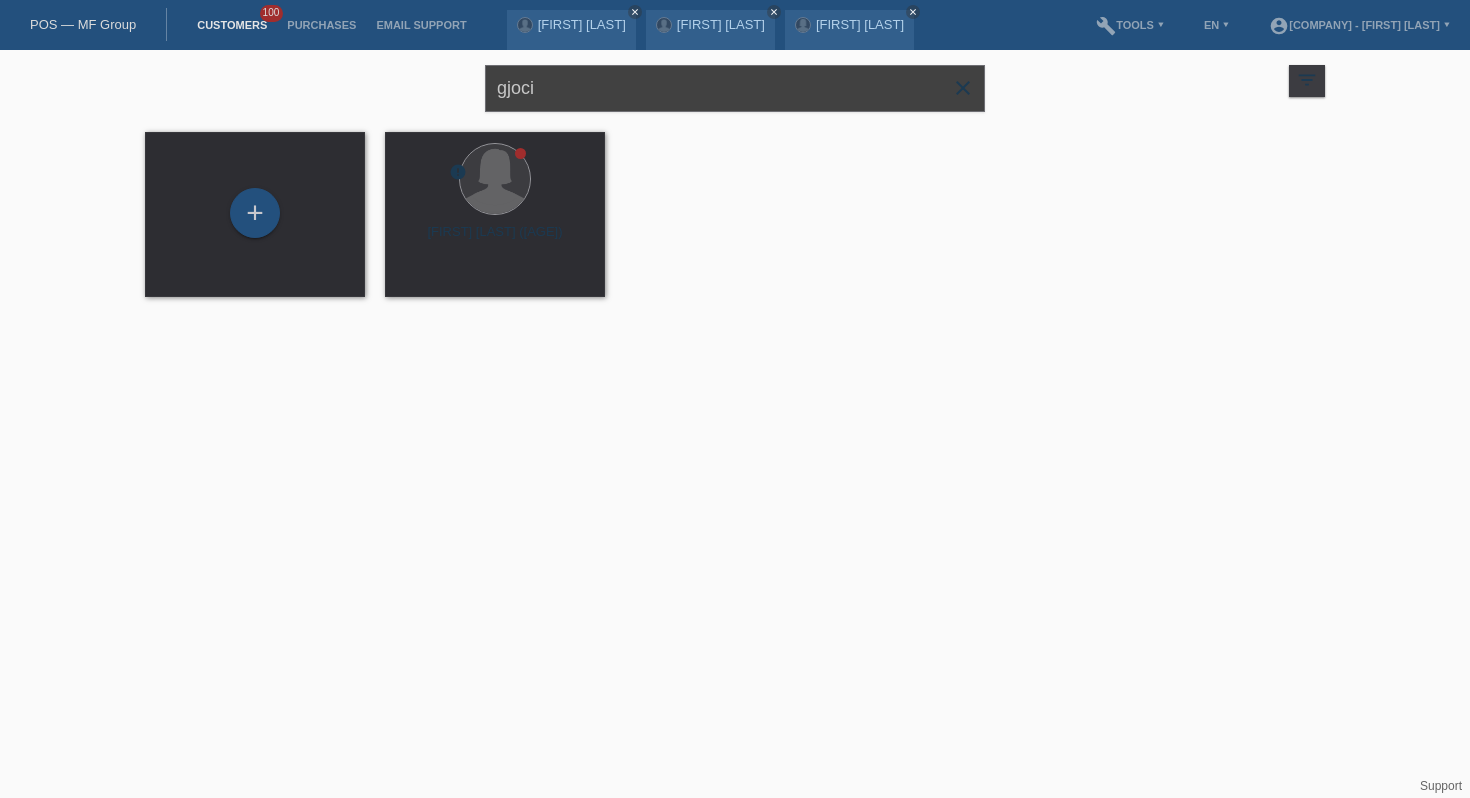 click on "gjoci" at bounding box center [735, 88] 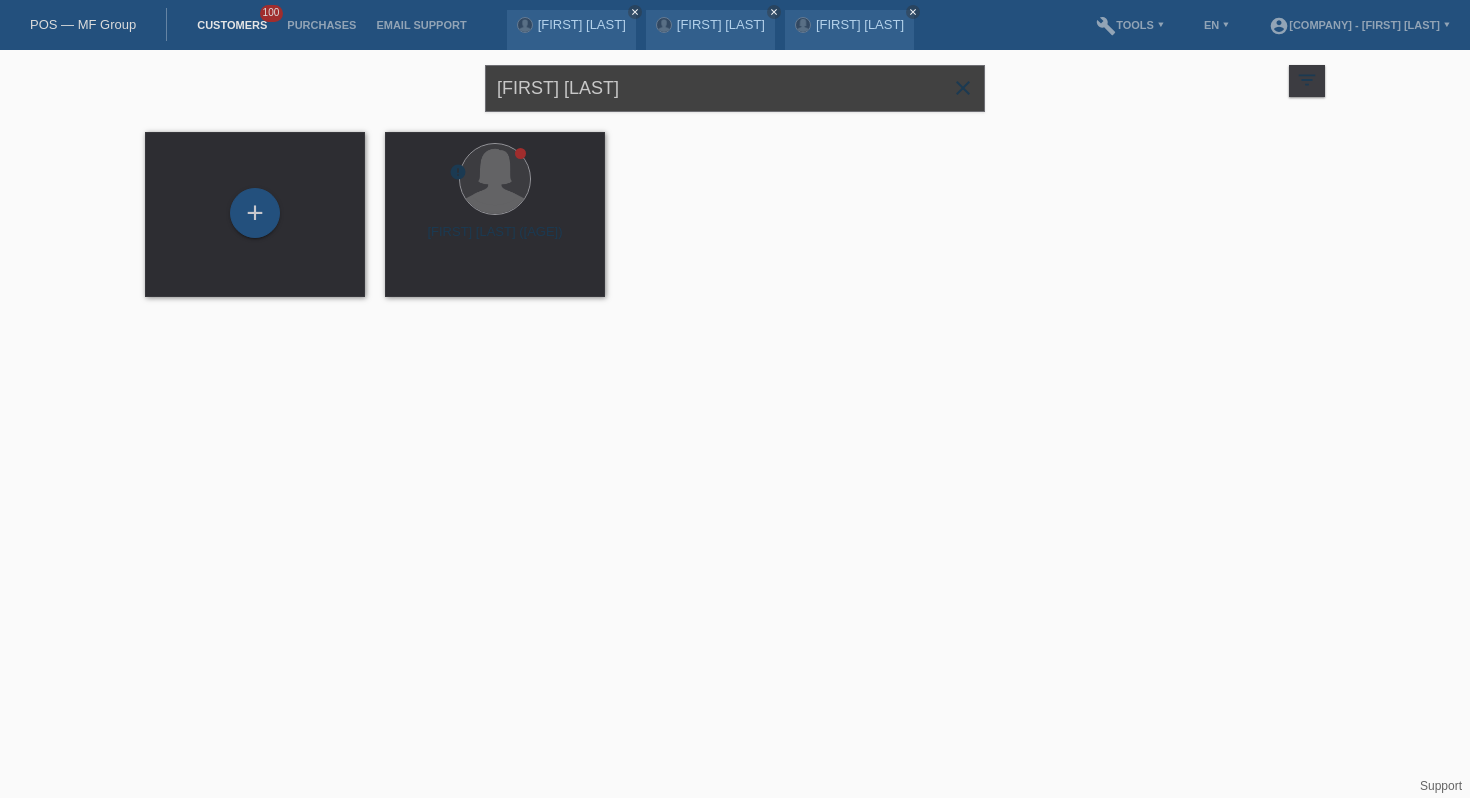 type on "michael grob" 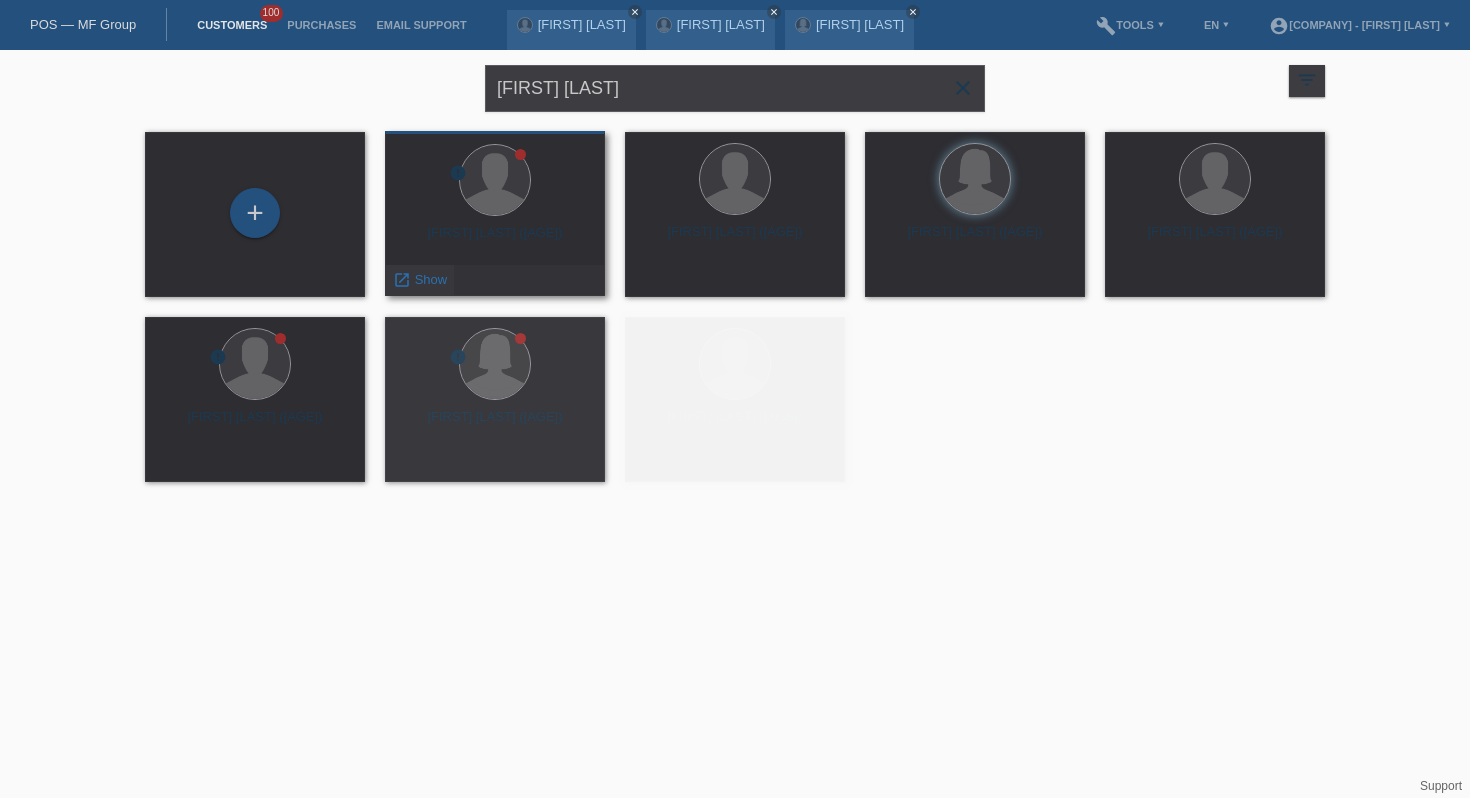 click on "launch   Show" at bounding box center (420, 280) 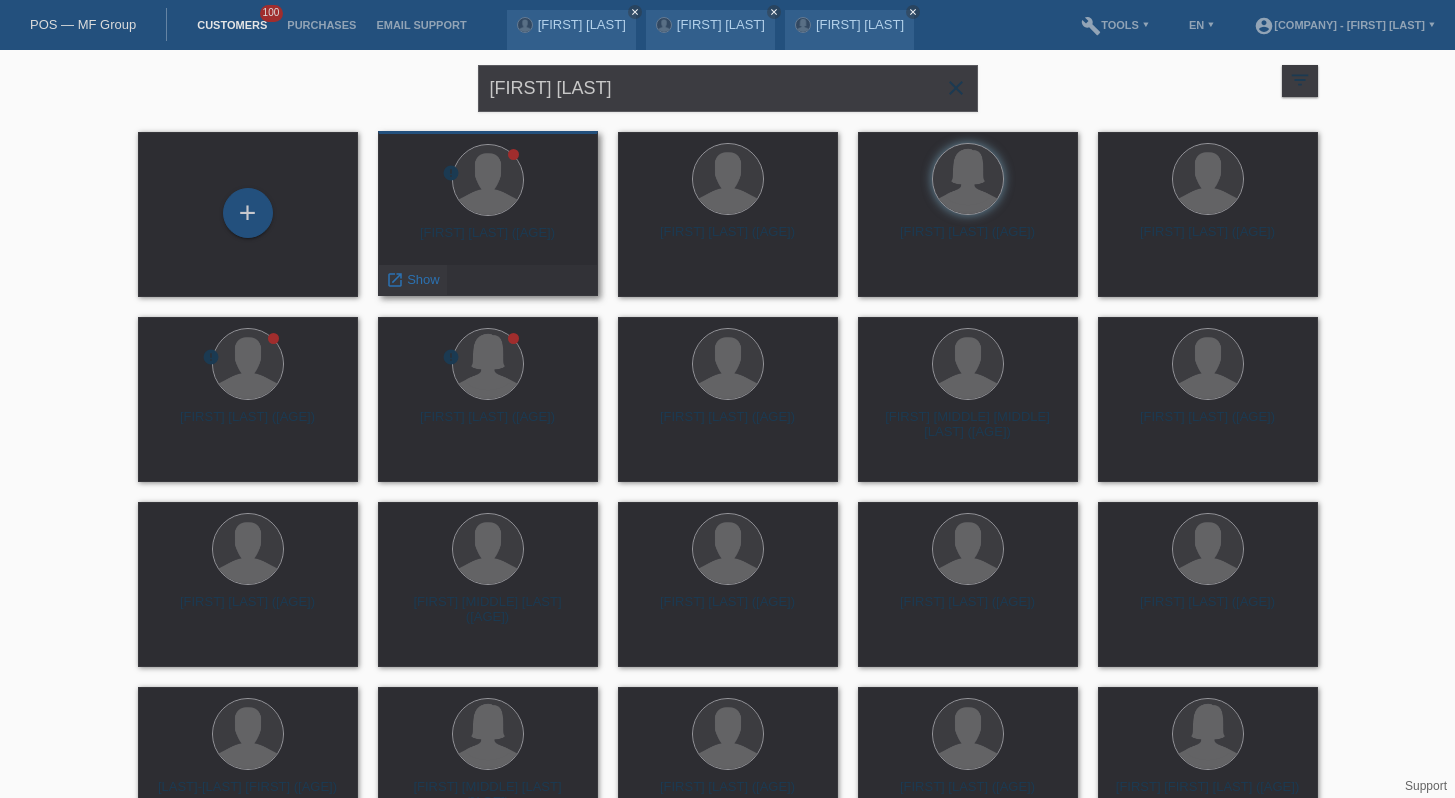 click on "Show" at bounding box center [423, 279] 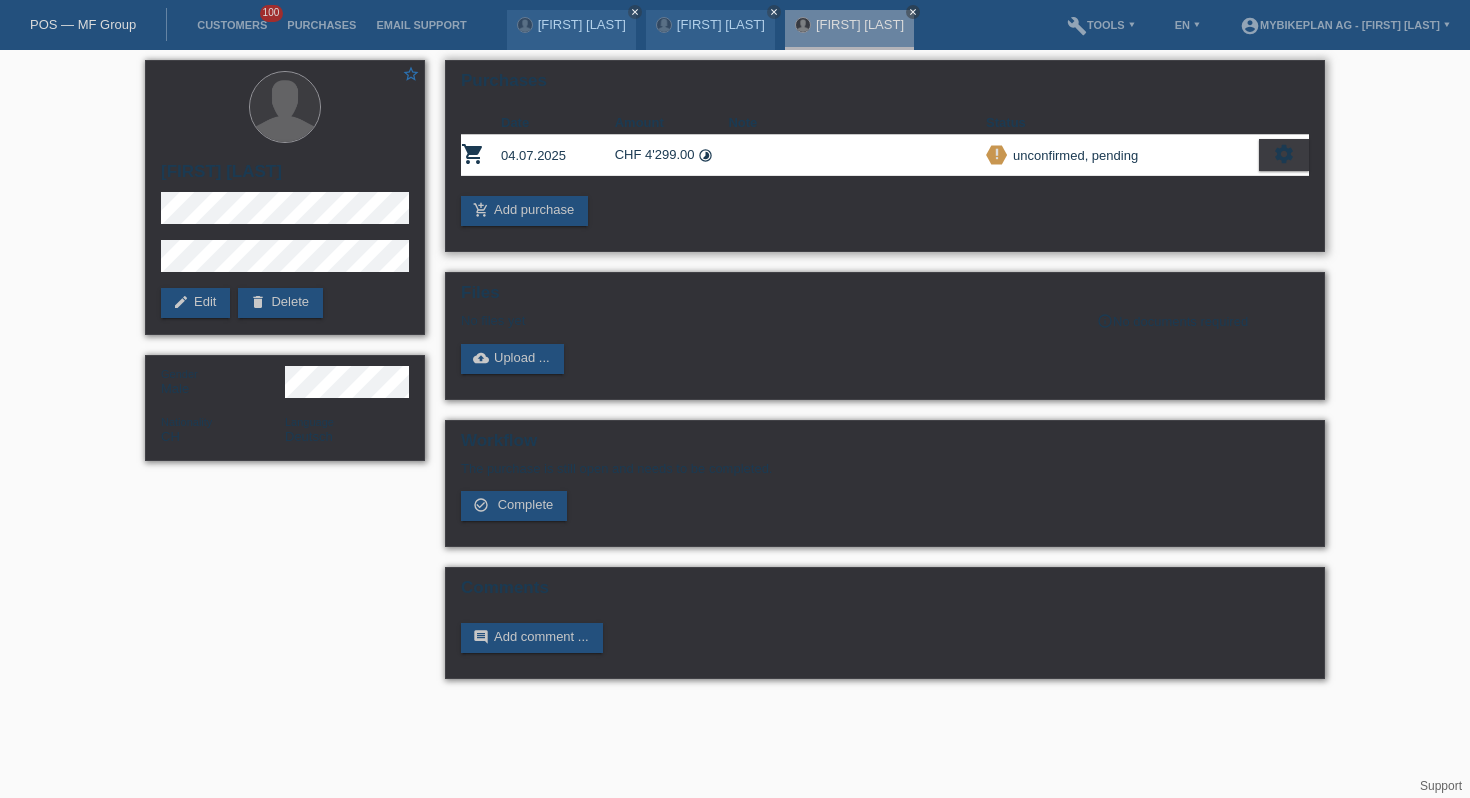 scroll, scrollTop: 0, scrollLeft: 0, axis: both 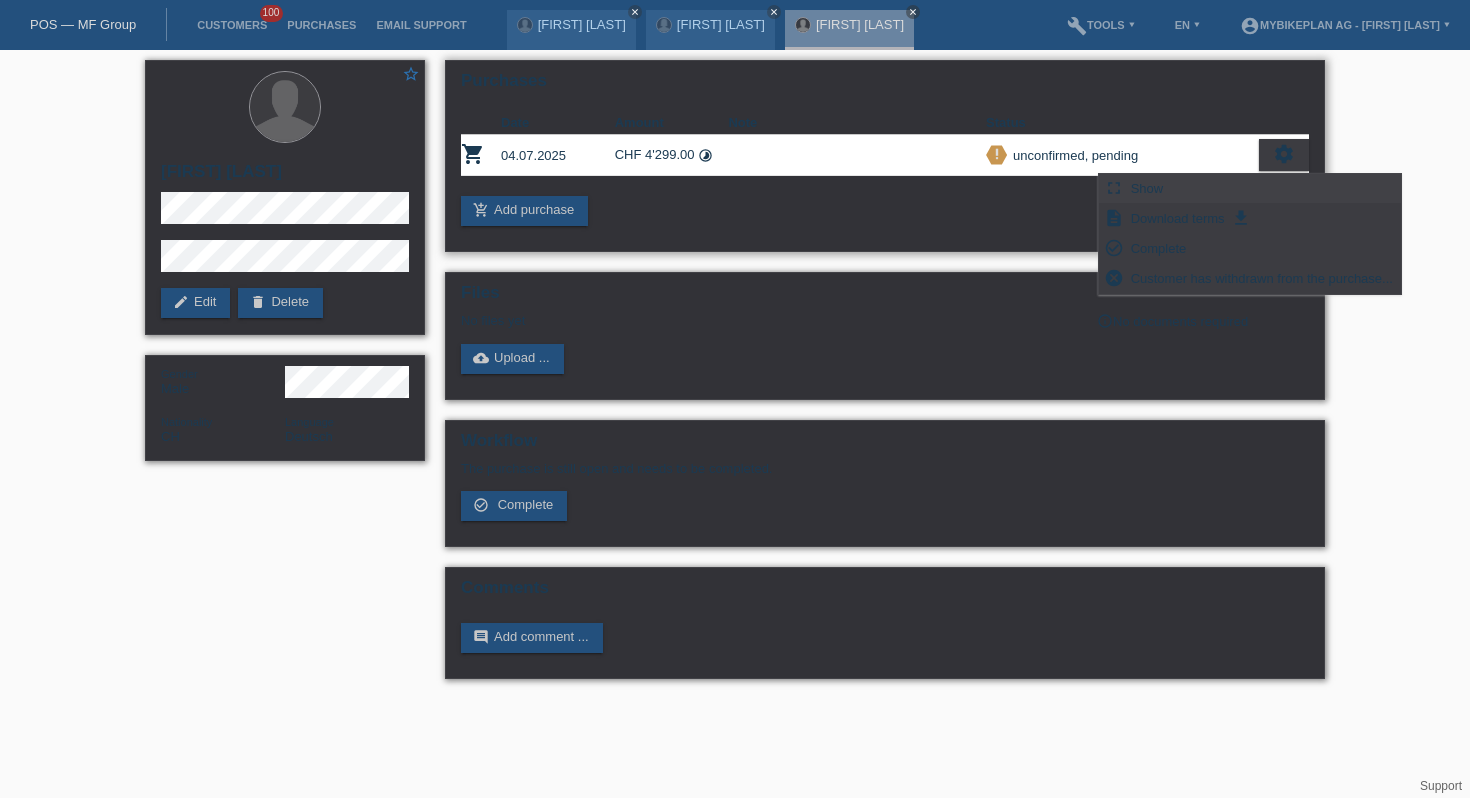 click on "fullscreen   Show" at bounding box center [1250, 189] 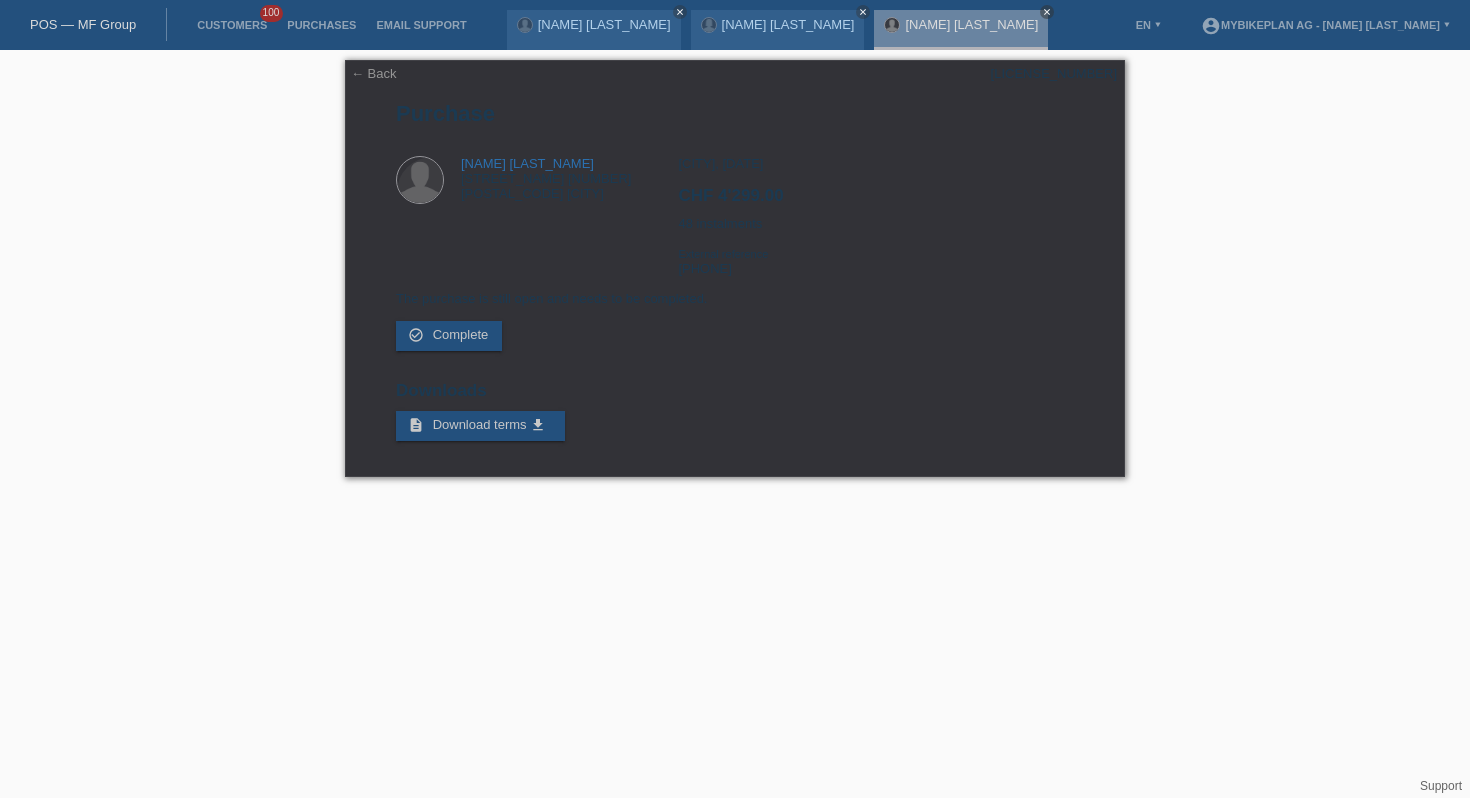 scroll, scrollTop: 0, scrollLeft: 0, axis: both 